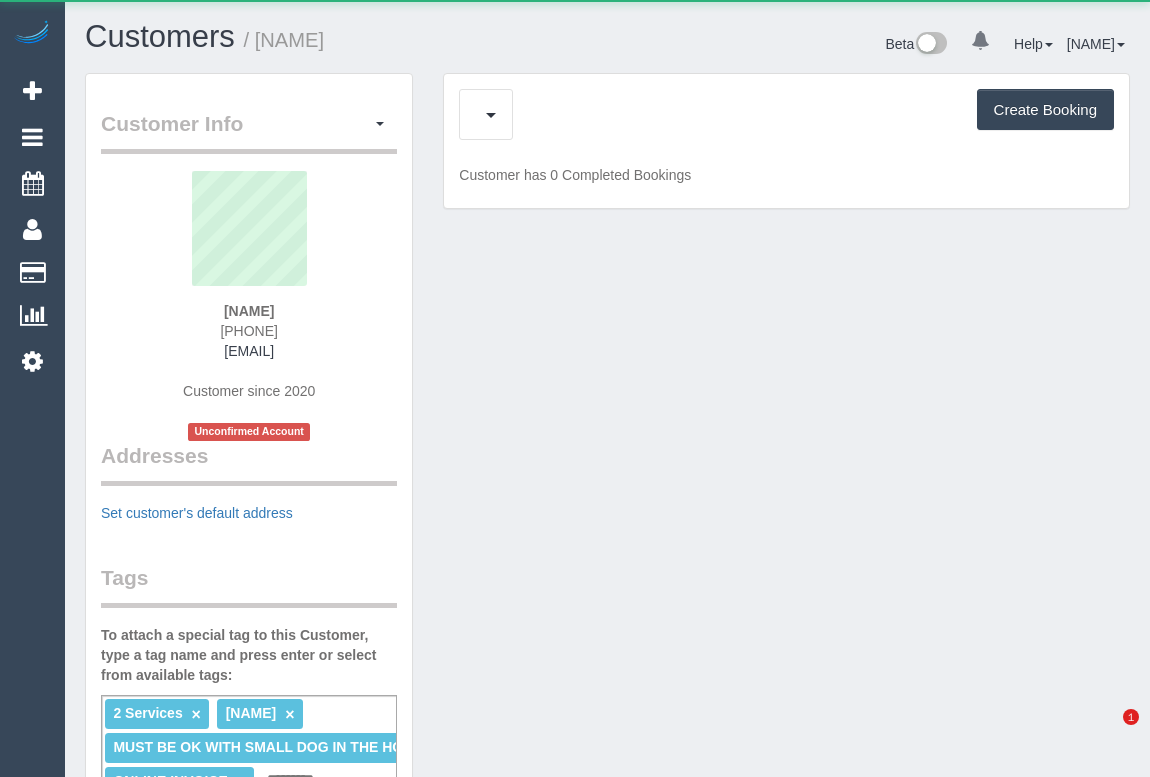 scroll, scrollTop: 0, scrollLeft: 0, axis: both 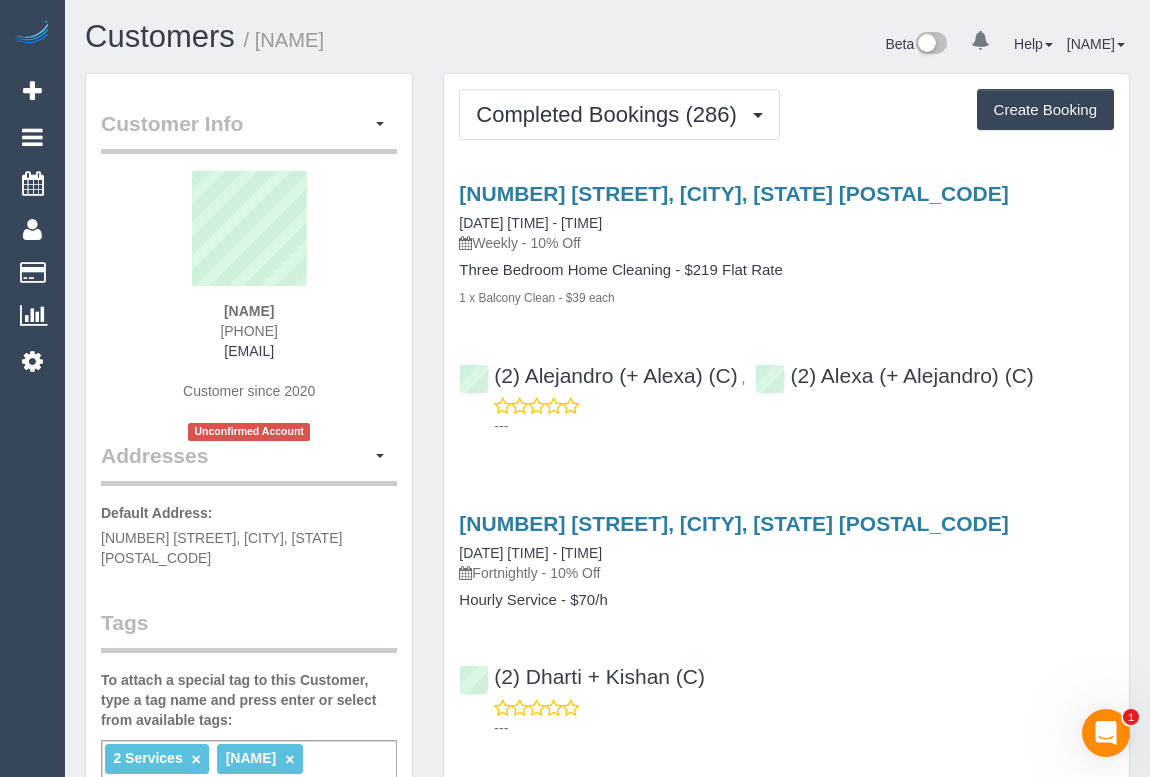 drag, startPoint x: 188, startPoint y: 310, endPoint x: 299, endPoint y: 311, distance: 111.0045 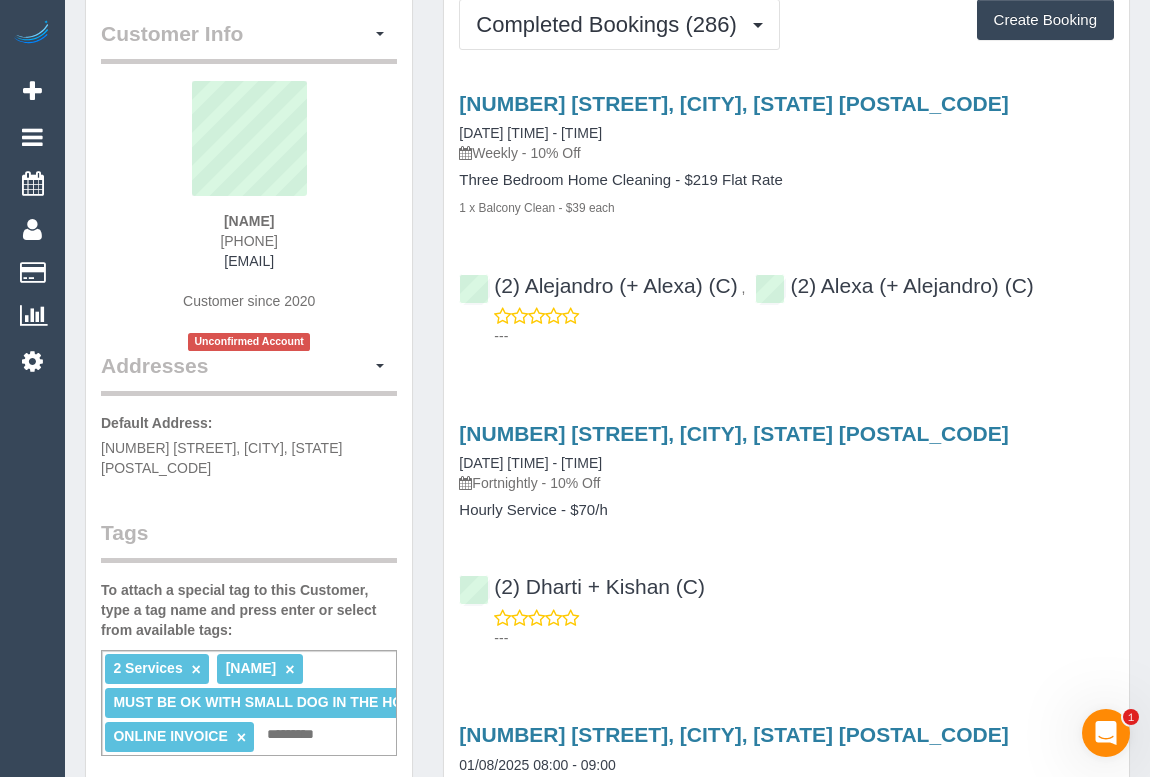 scroll, scrollTop: 0, scrollLeft: 0, axis: both 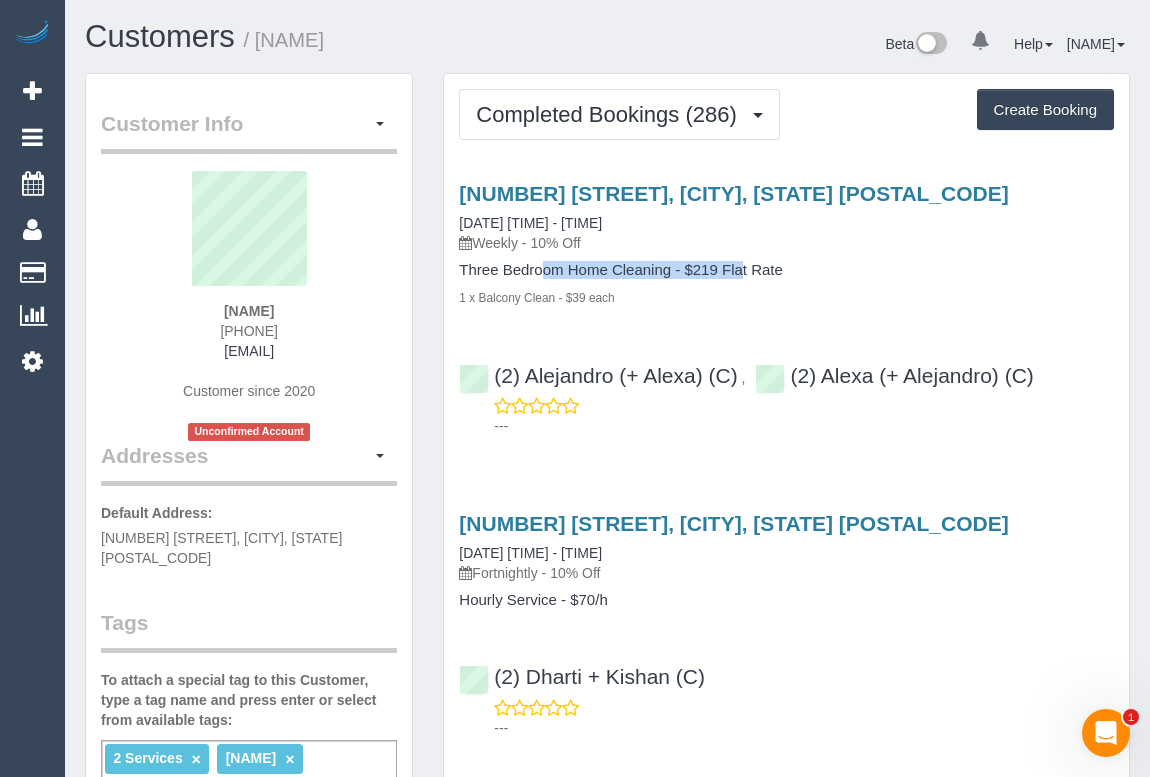 drag, startPoint x: 457, startPoint y: 272, endPoint x: 668, endPoint y: 272, distance: 211 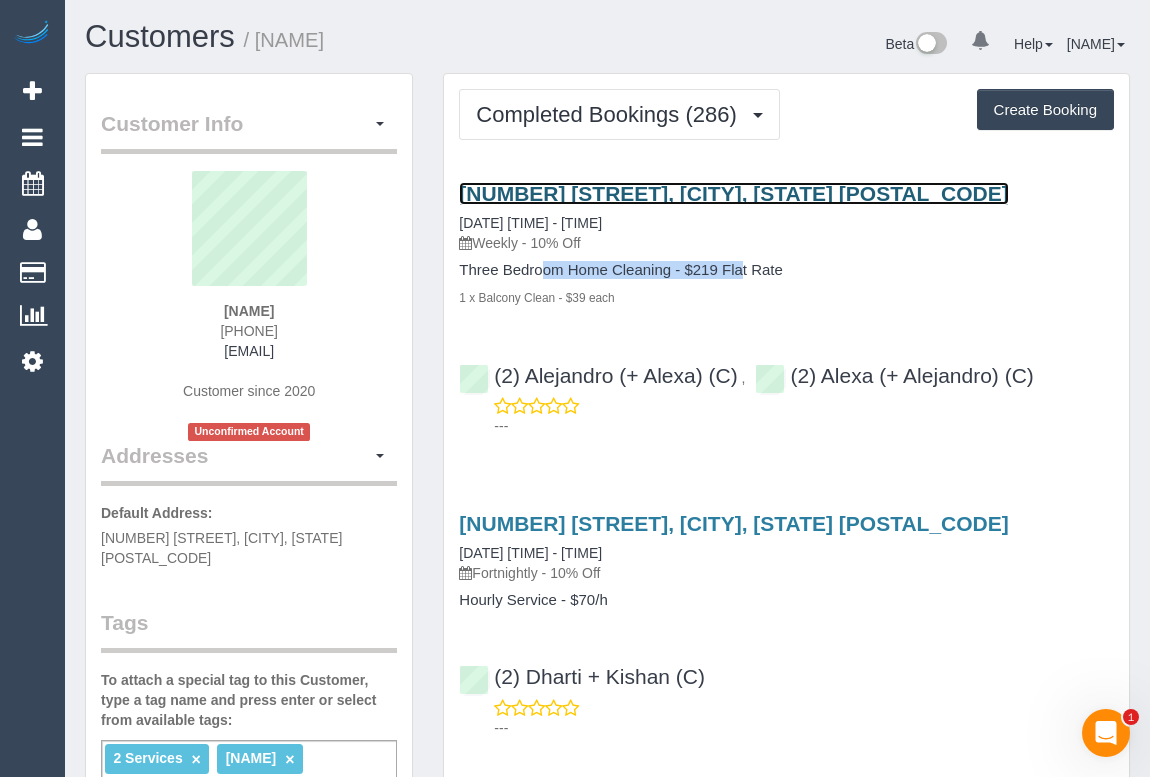 click on "2 Rathmines Street, Toorak, VIC 3142" at bounding box center (733, 193) 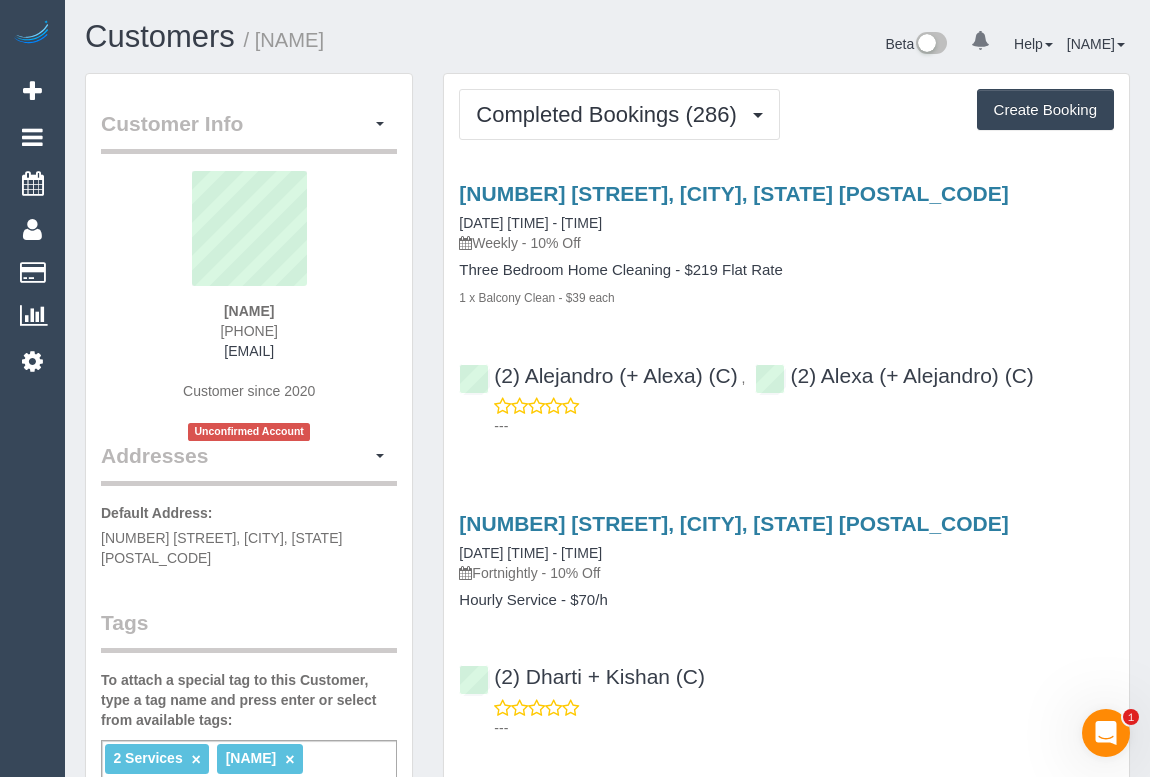 click on "Three Bedroom Home Cleaning - $219 Flat Rate
1 x Balcony Clean - $39 each" at bounding box center [786, 284] 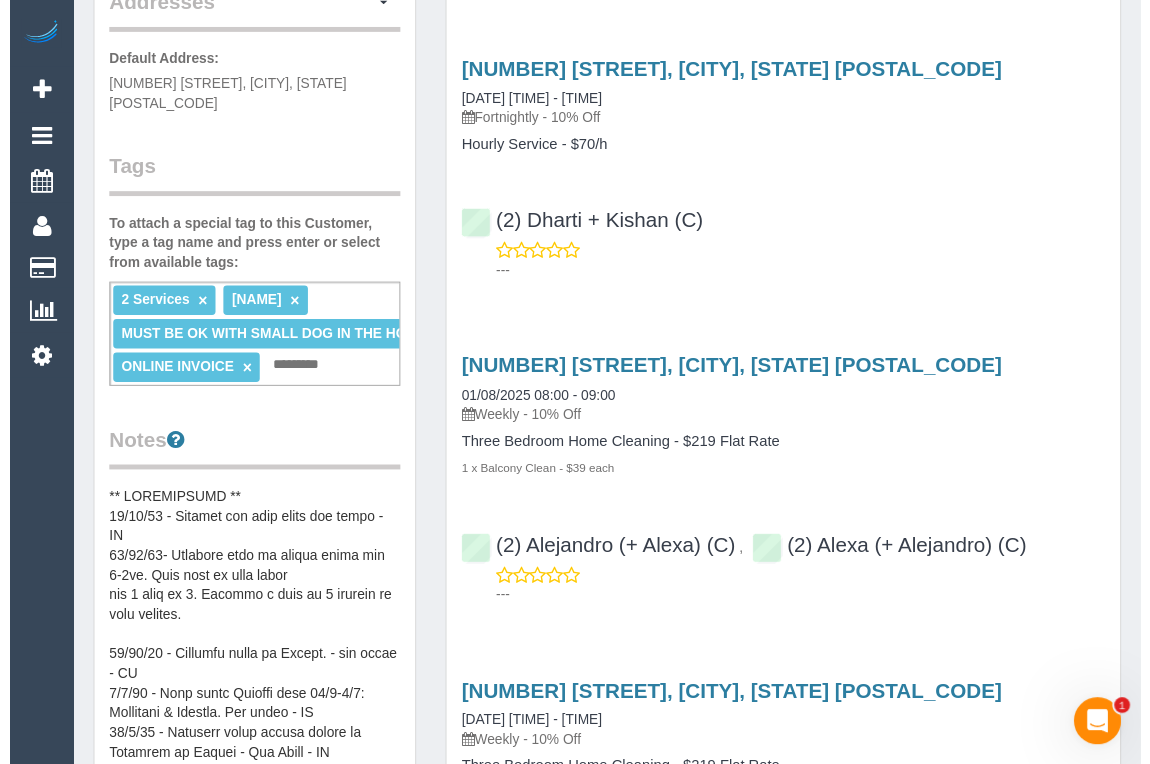 scroll, scrollTop: 0, scrollLeft: 0, axis: both 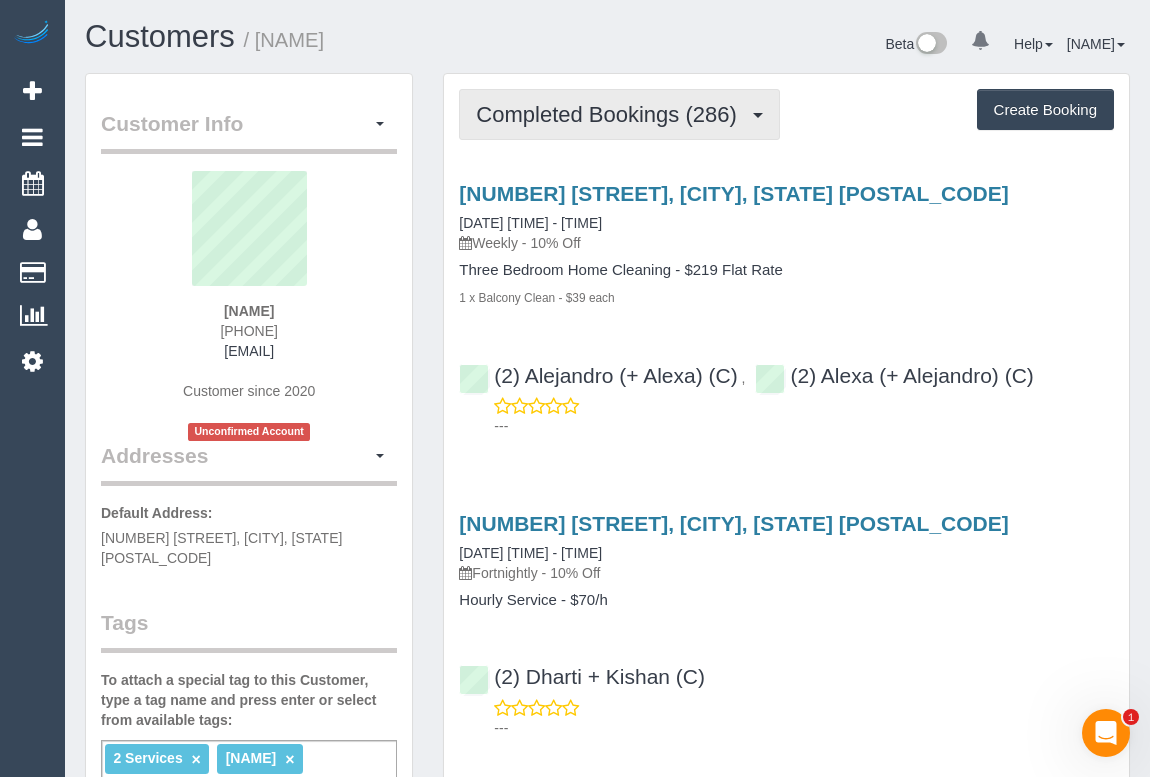 click on "Completed Bookings (286)" at bounding box center (611, 114) 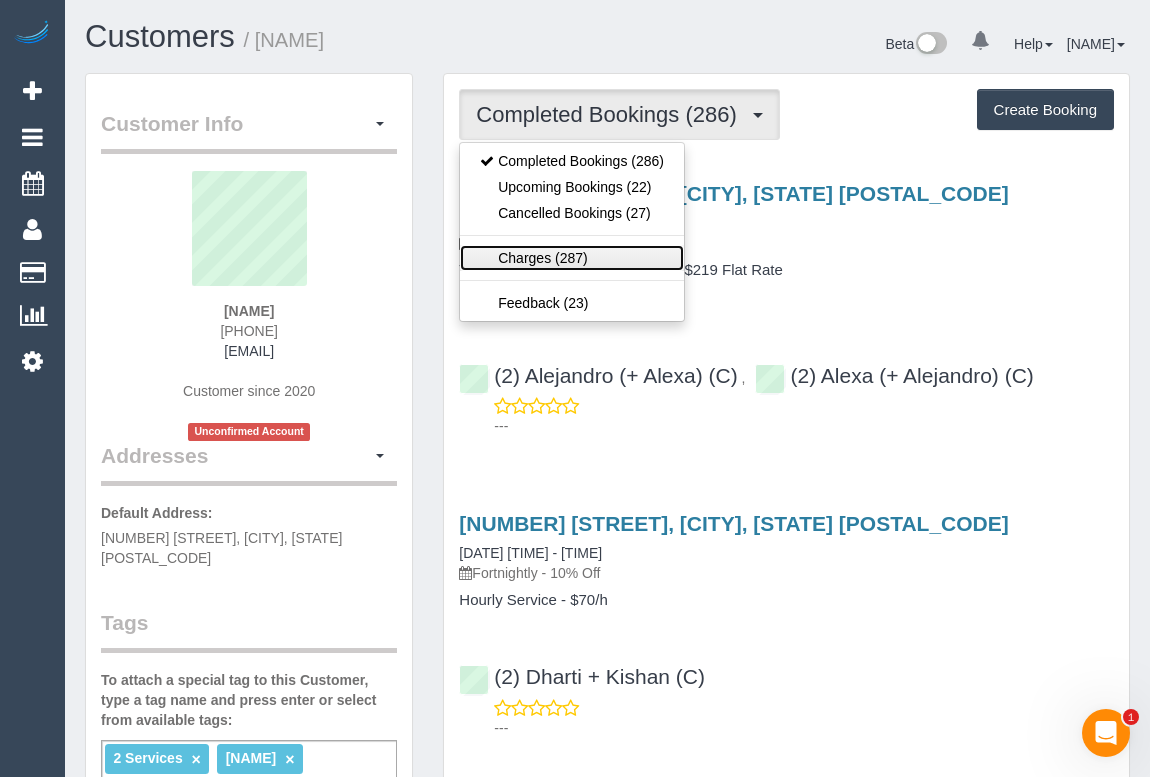 click on "Charges (287)" at bounding box center [572, 258] 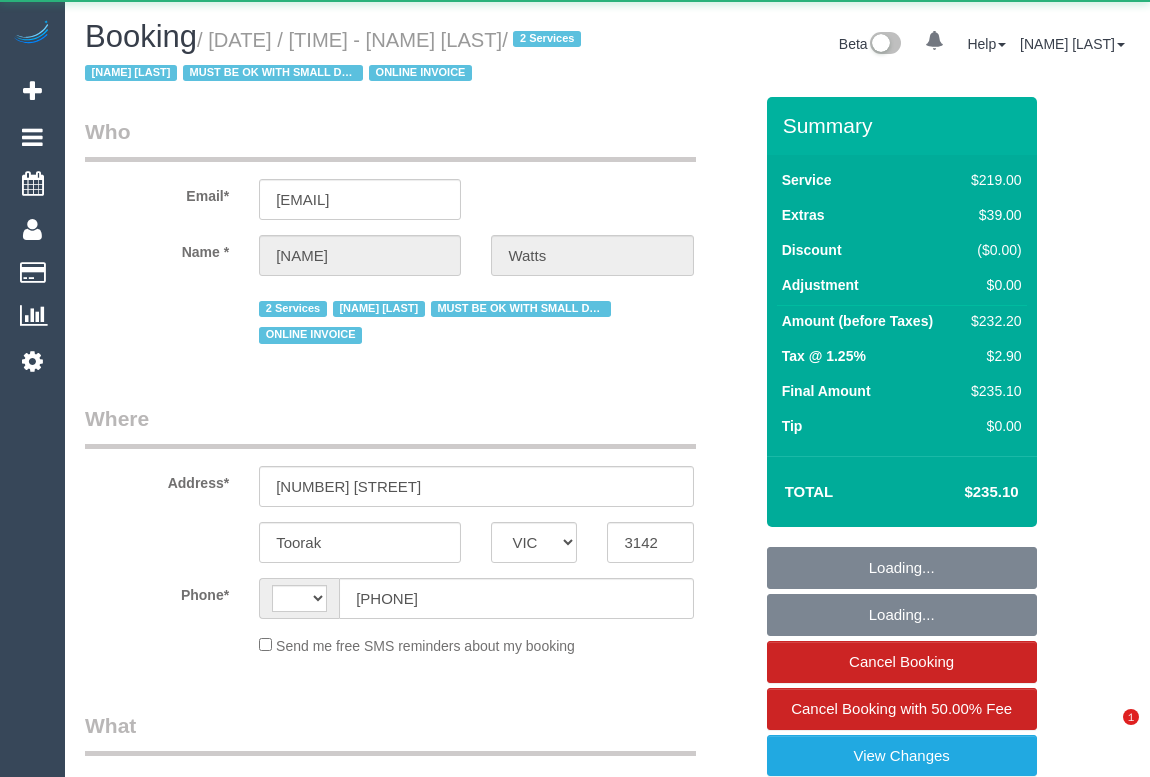 select on "VIC" 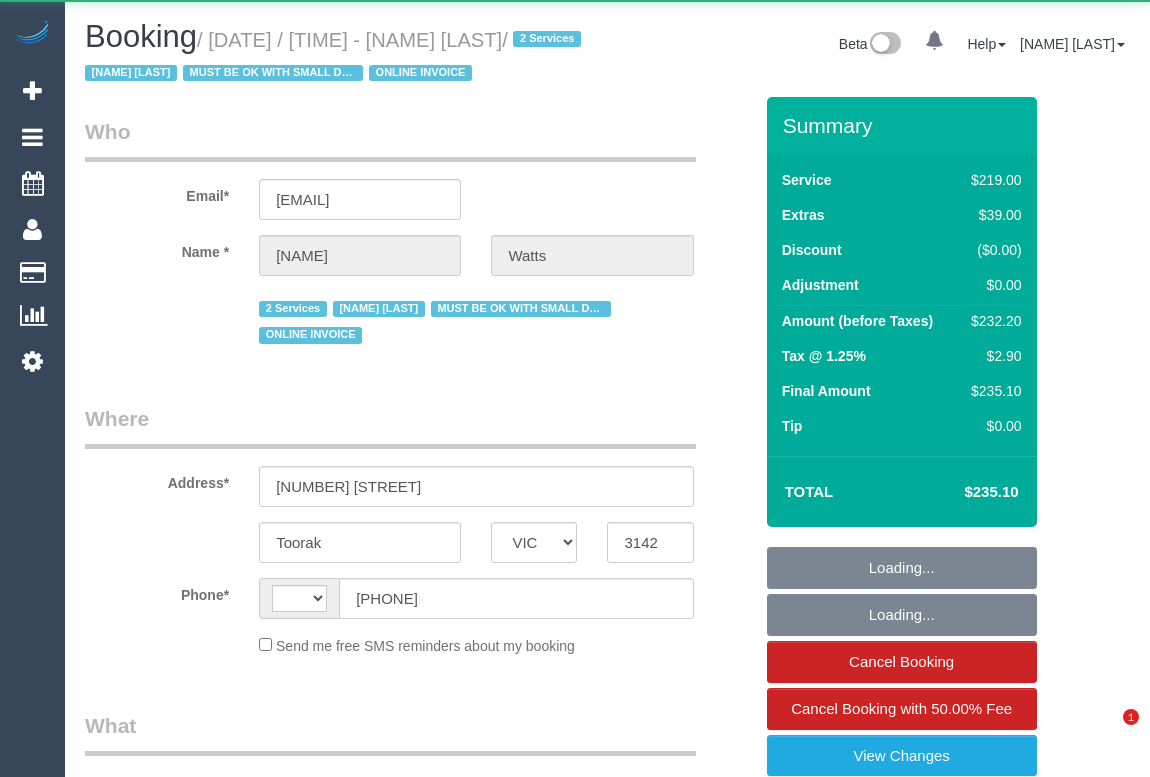 scroll, scrollTop: 0, scrollLeft: 0, axis: both 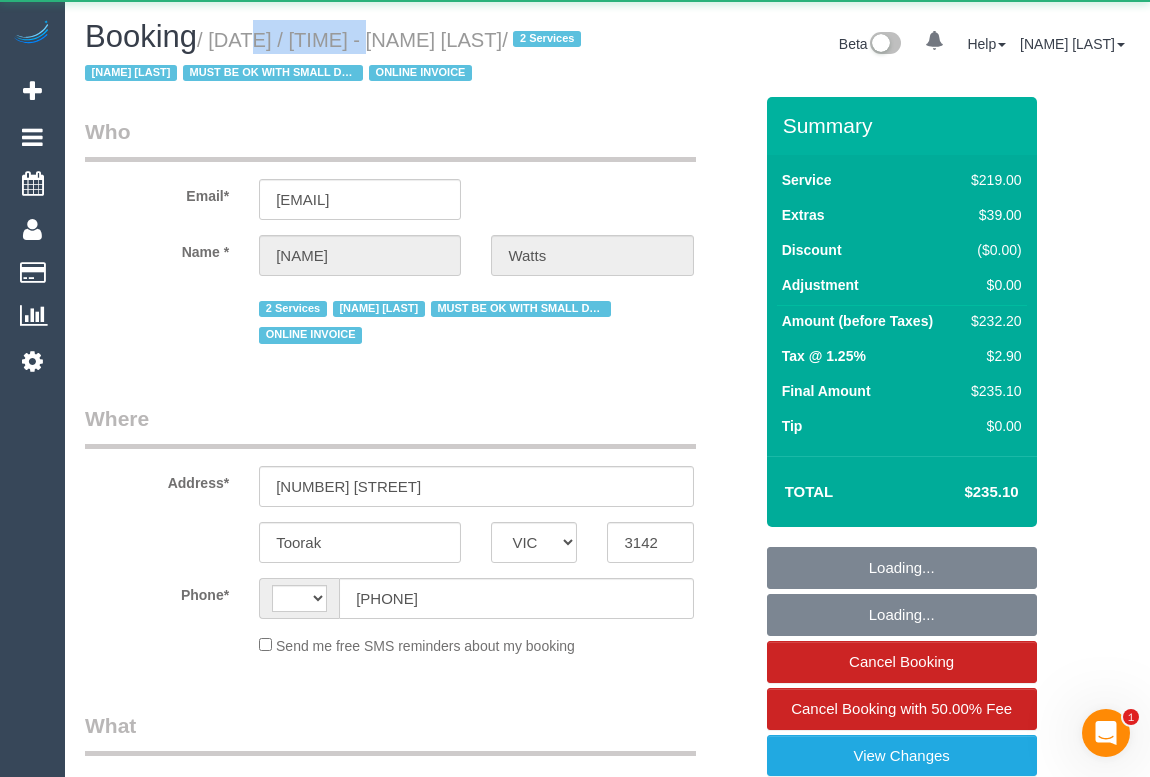 select on "string:AU" 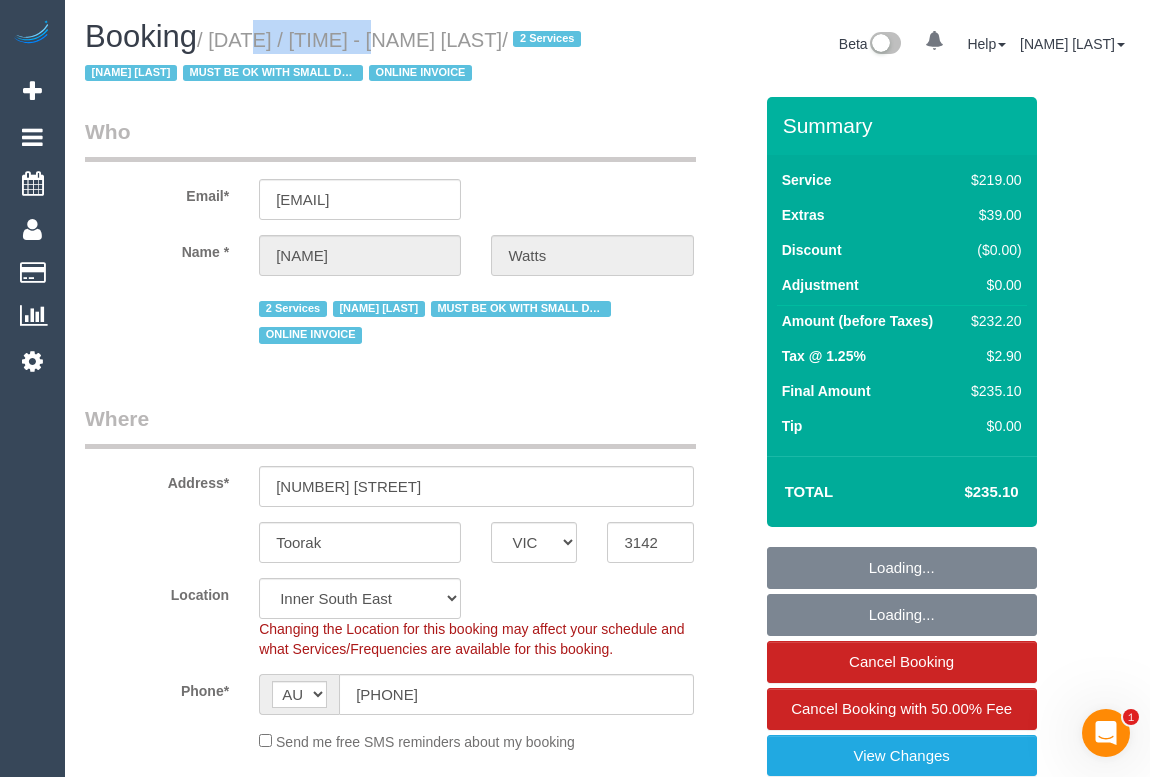 click on "/ August 08, 2025 / 08:00 - 09:00 / Ian Watts
/
2 Services
Ian Watts
MUST BE OK WITH SMALL DOG IN THE HOUSE
ONLINE INVOICE" at bounding box center [336, 57] 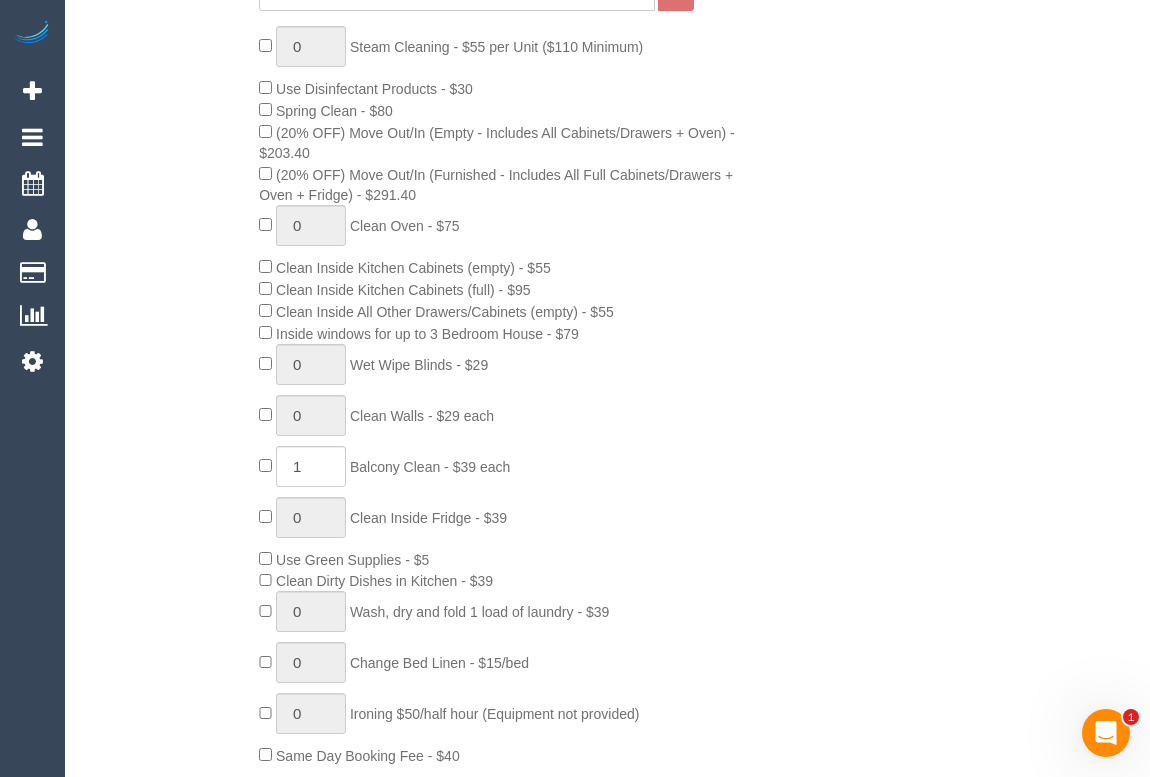 scroll, scrollTop: 1181, scrollLeft: 0, axis: vertical 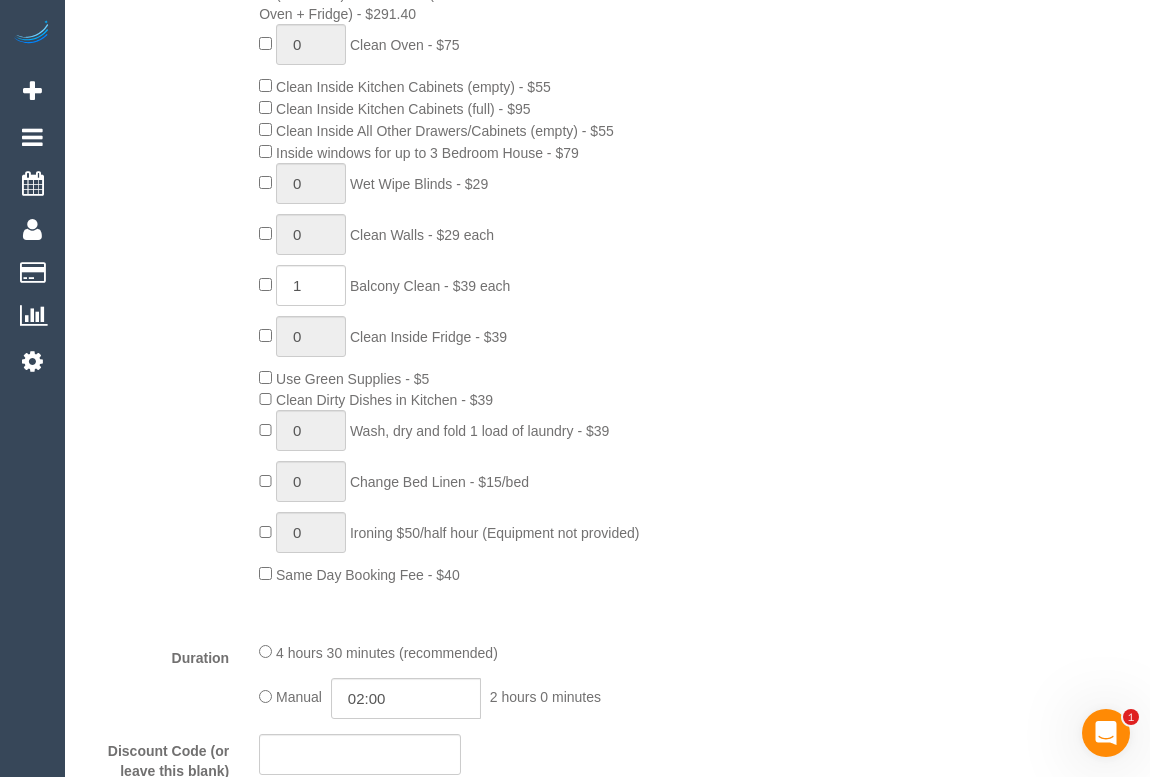 drag, startPoint x: 359, startPoint y: 281, endPoint x: 447, endPoint y: 289, distance: 88.362885 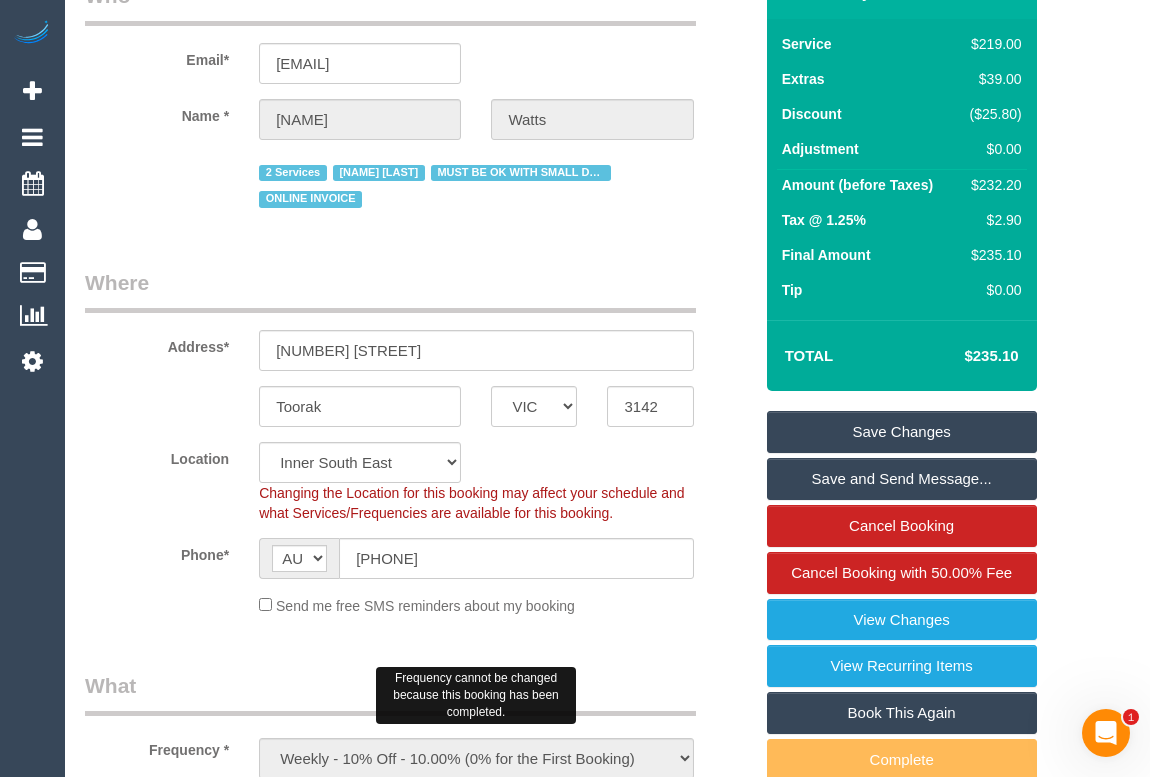 scroll, scrollTop: 0, scrollLeft: 0, axis: both 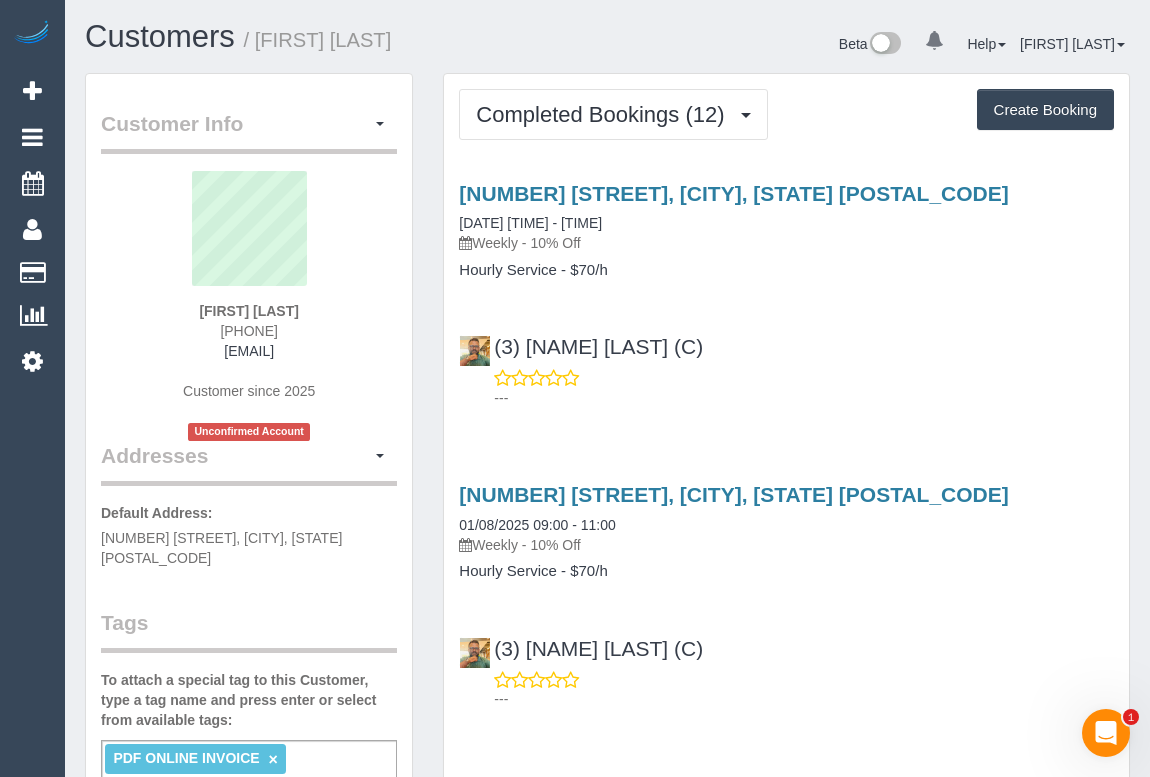 drag, startPoint x: 939, startPoint y: 338, endPoint x: 901, endPoint y: 311, distance: 46.615448 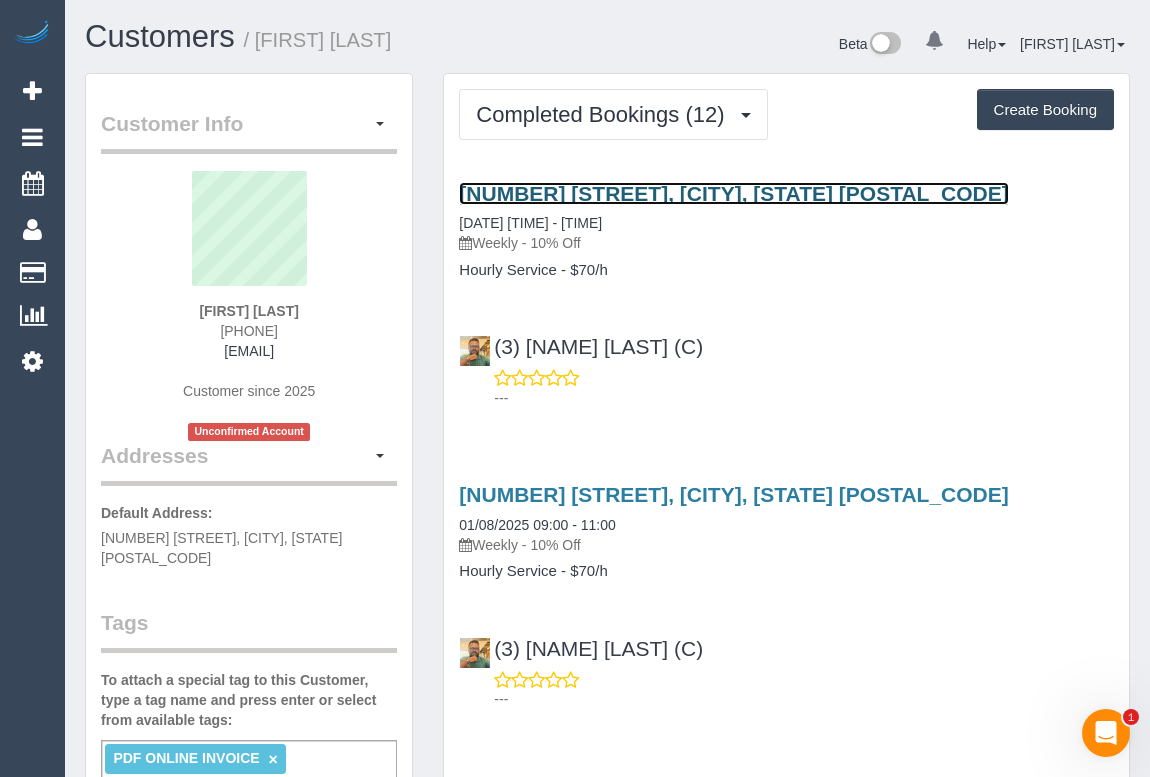 click on "16 Viola Street, Donnybrook, VIC 3064" at bounding box center [733, 193] 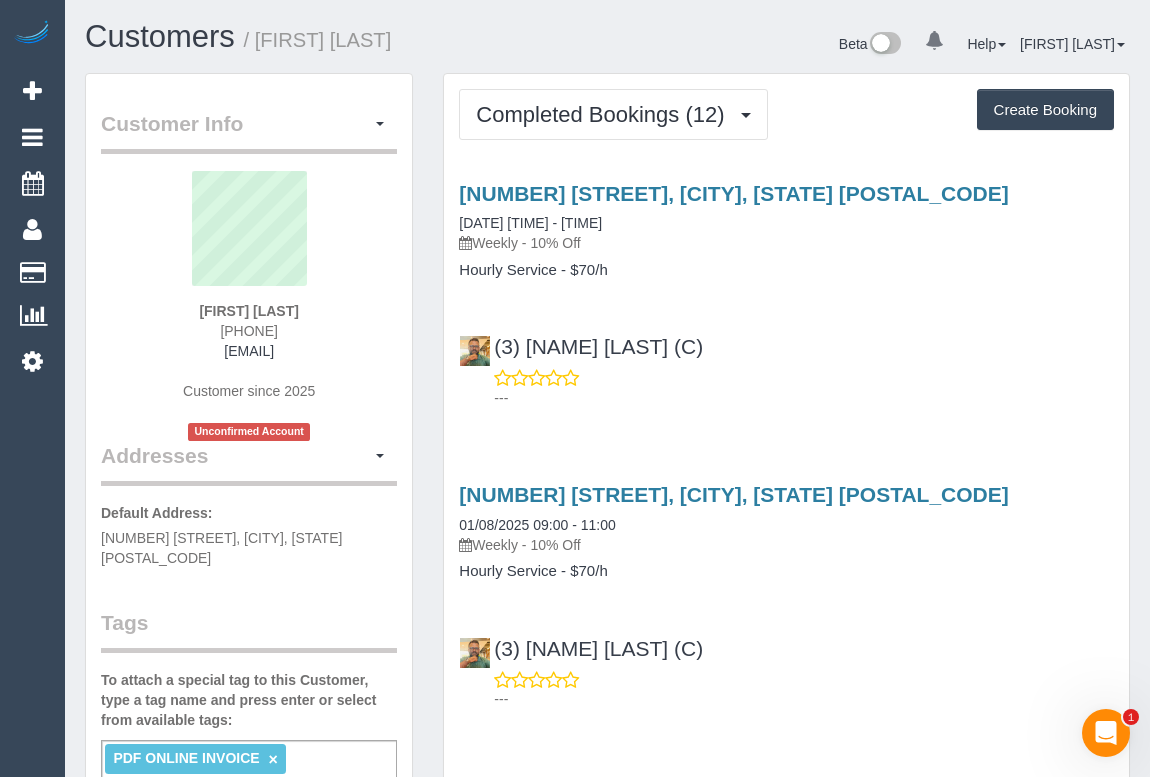 drag, startPoint x: 158, startPoint y: 306, endPoint x: 360, endPoint y: 310, distance: 202.0396 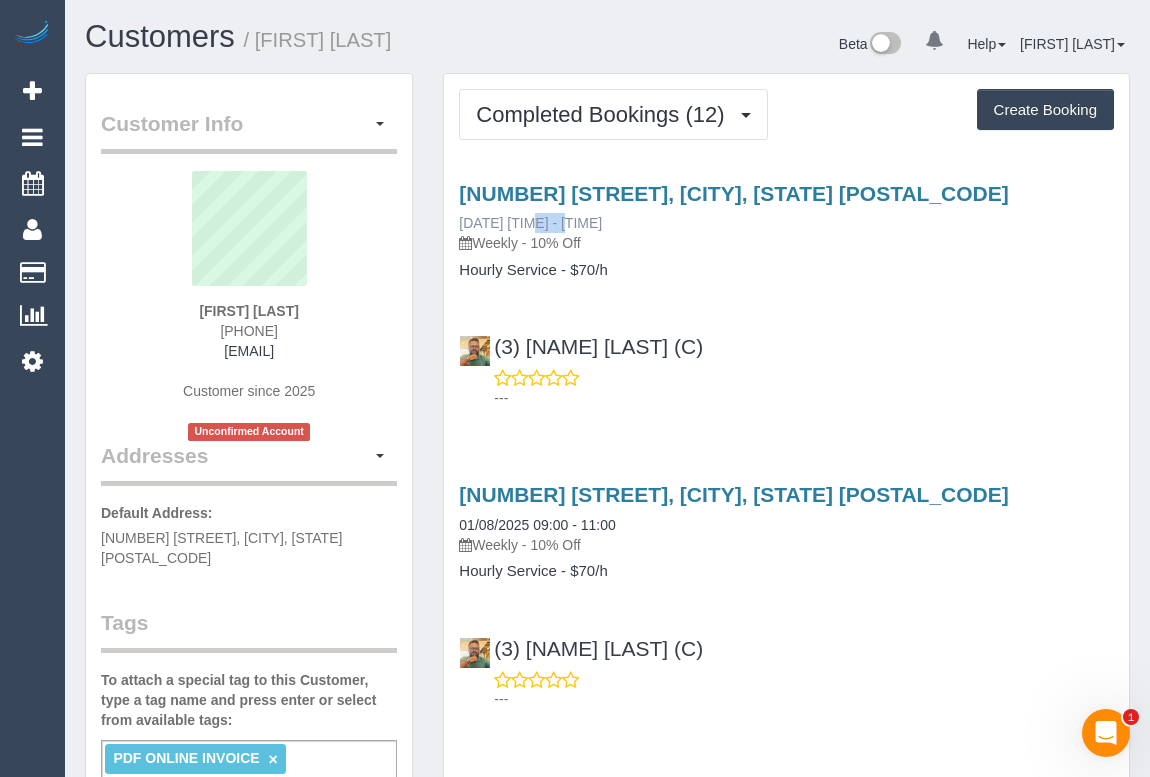 drag, startPoint x: 458, startPoint y: 219, endPoint x: 499, endPoint y: 213, distance: 41.4367 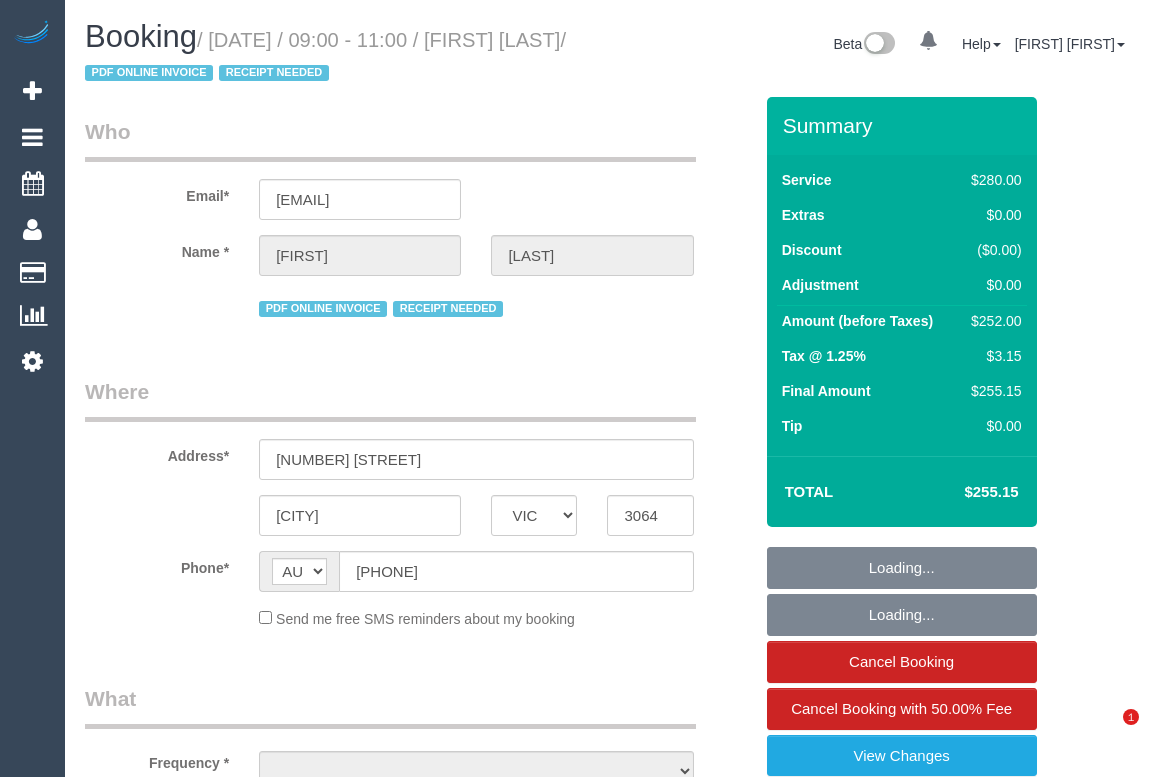 select on "VIC" 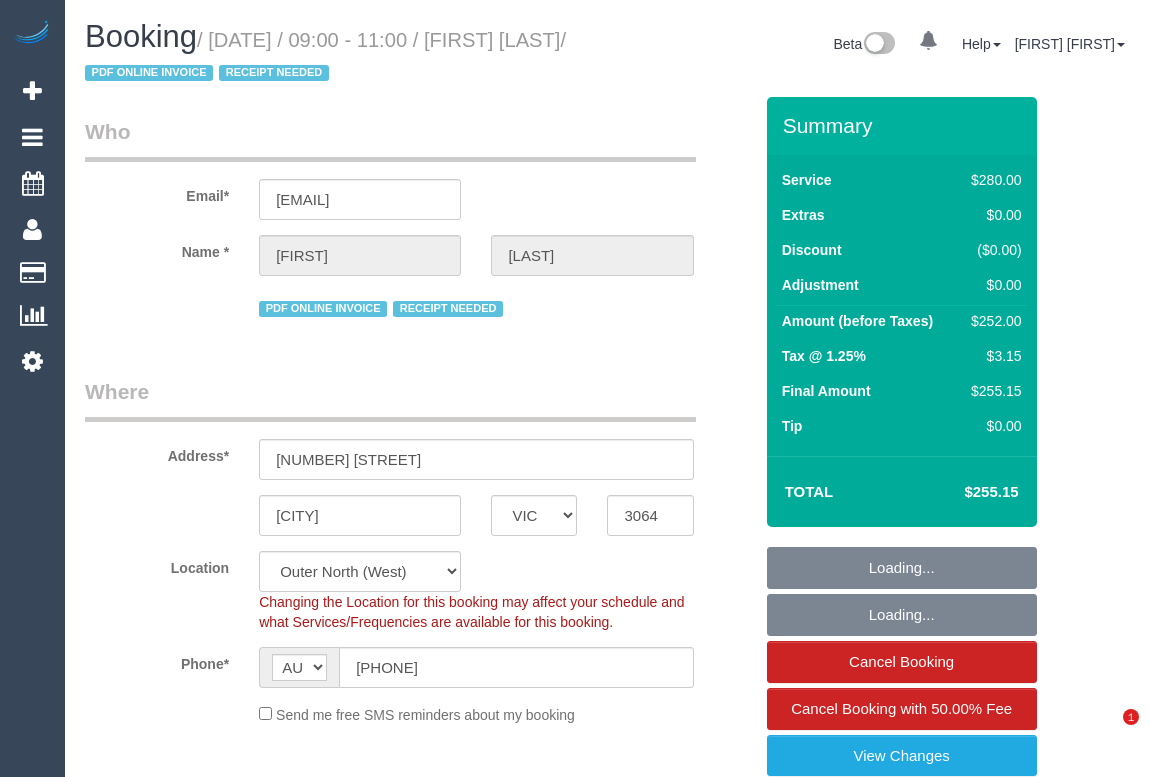 select on "object:1219" 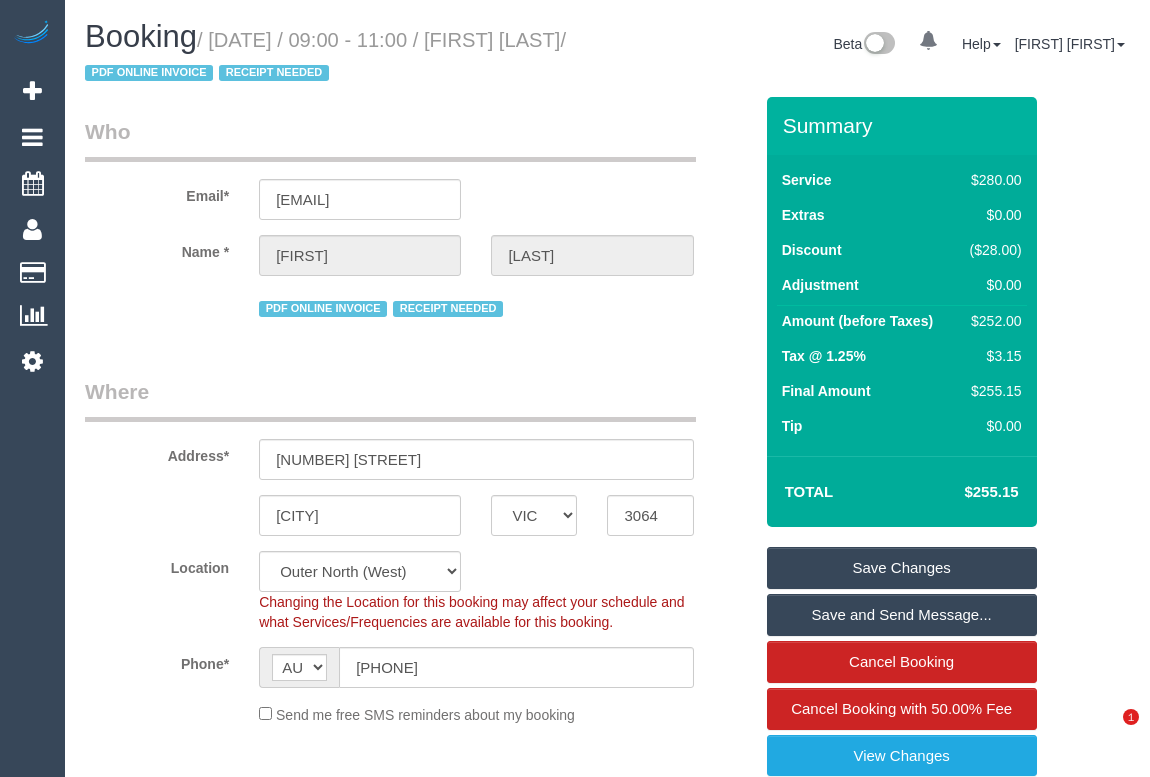 scroll, scrollTop: 0, scrollLeft: 0, axis: both 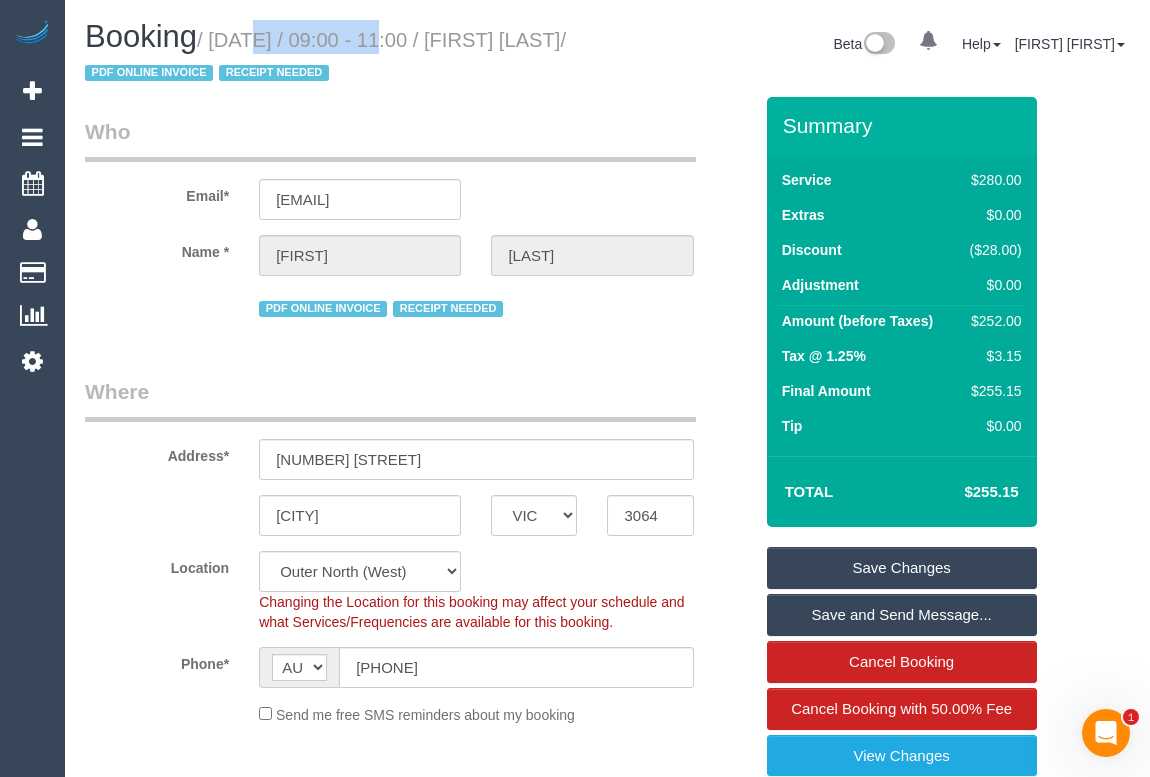drag, startPoint x: 219, startPoint y: 40, endPoint x: 359, endPoint y: 39, distance: 140.00357 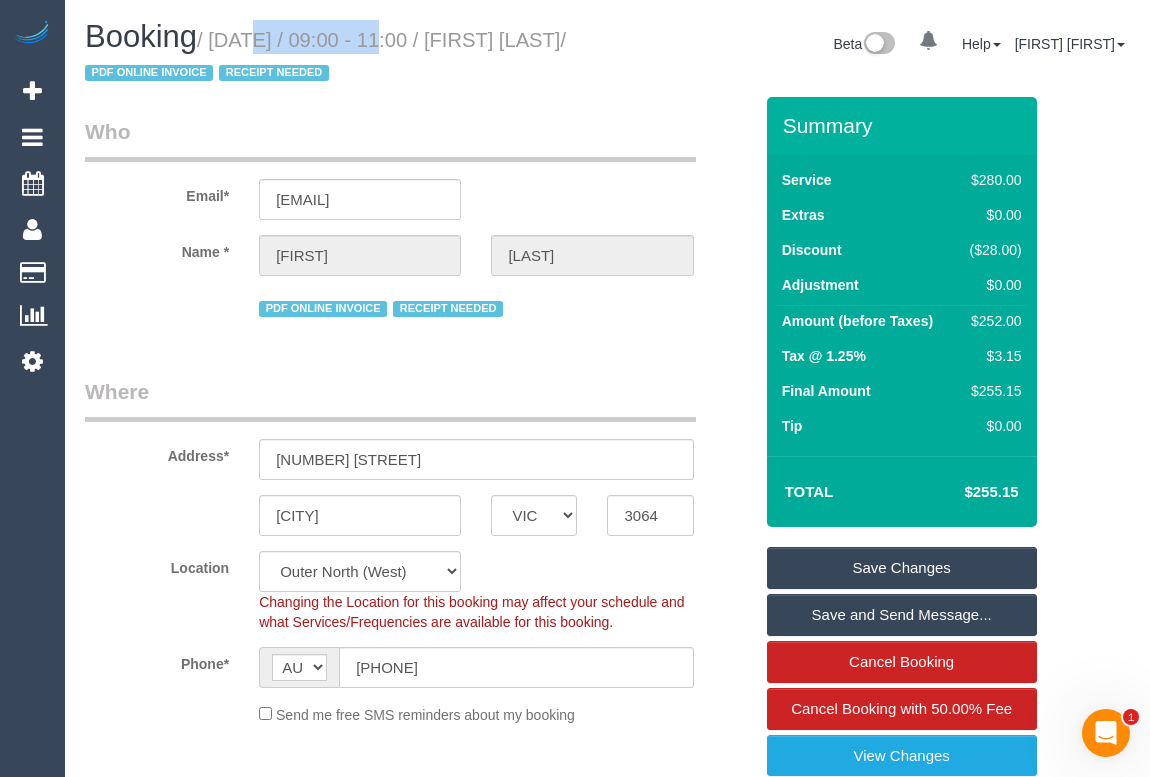 click on "/ August 08, 2025 / 09:00 - 11:00 / Paryrokh Ghashghaee
/
PDF ONLINE INVOICE
RECEIPT NEEDED" at bounding box center (325, 57) 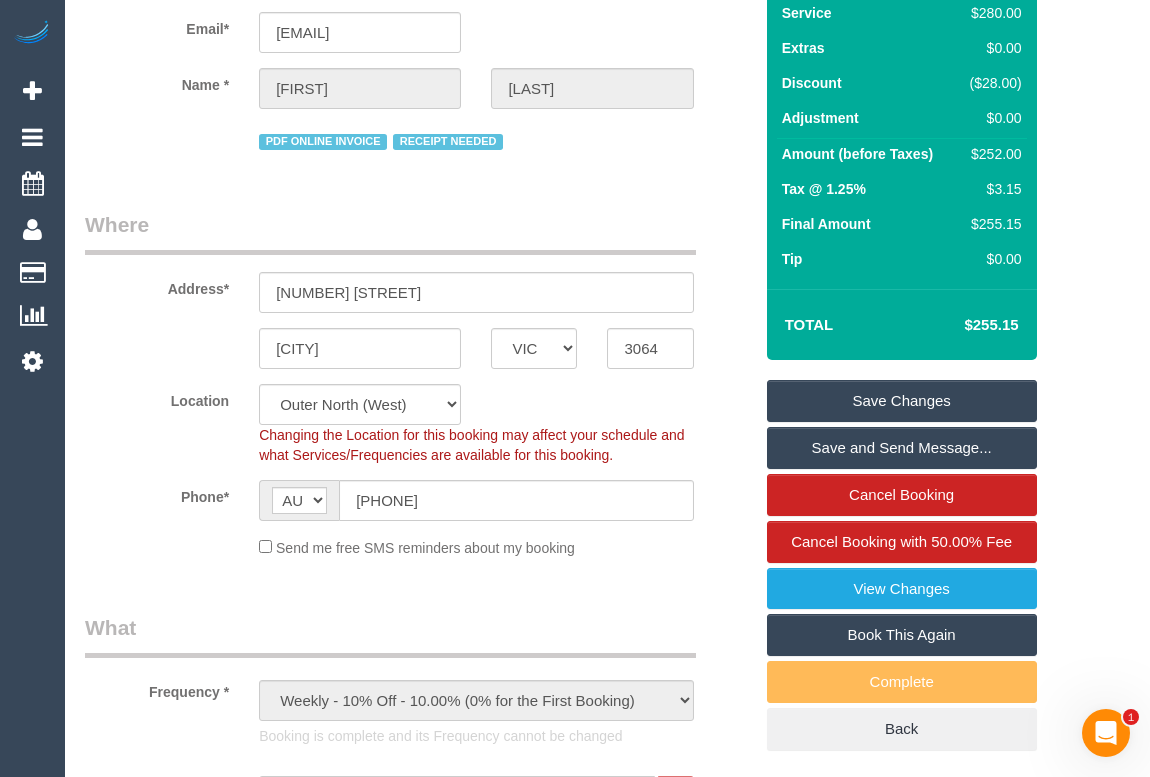 scroll, scrollTop: 0, scrollLeft: 0, axis: both 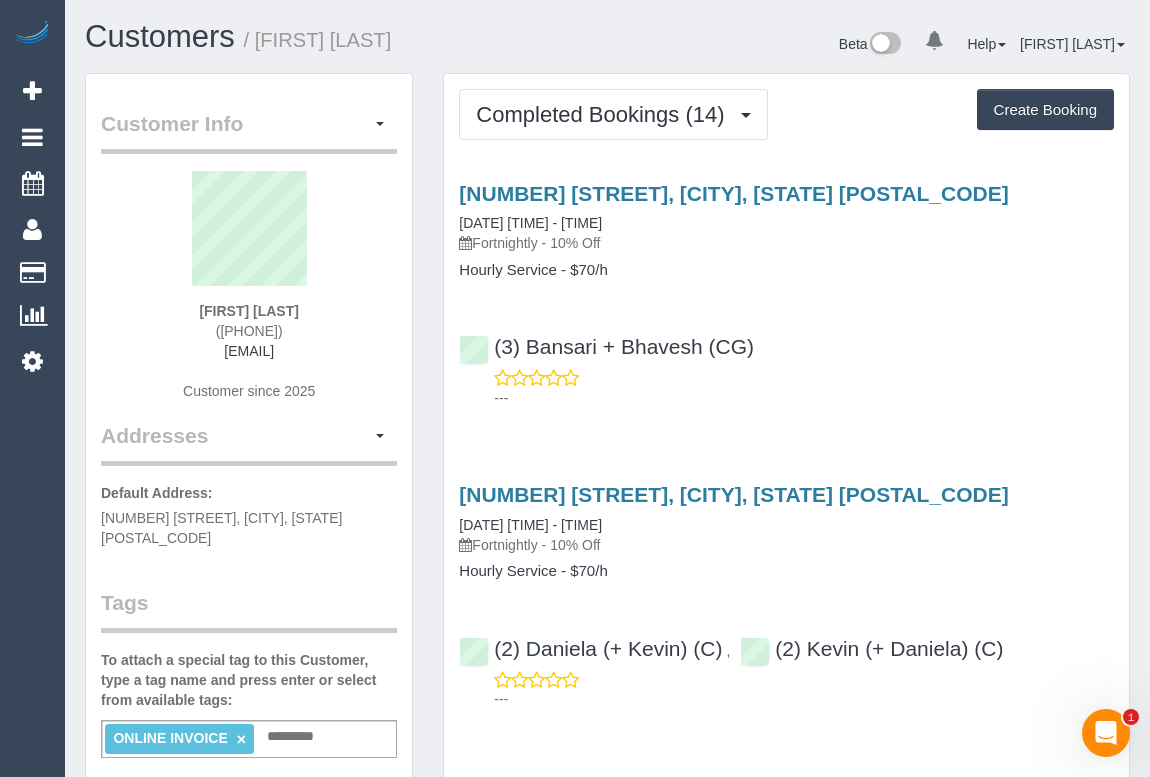 drag, startPoint x: 479, startPoint y: 239, endPoint x: 544, endPoint y: 239, distance: 65 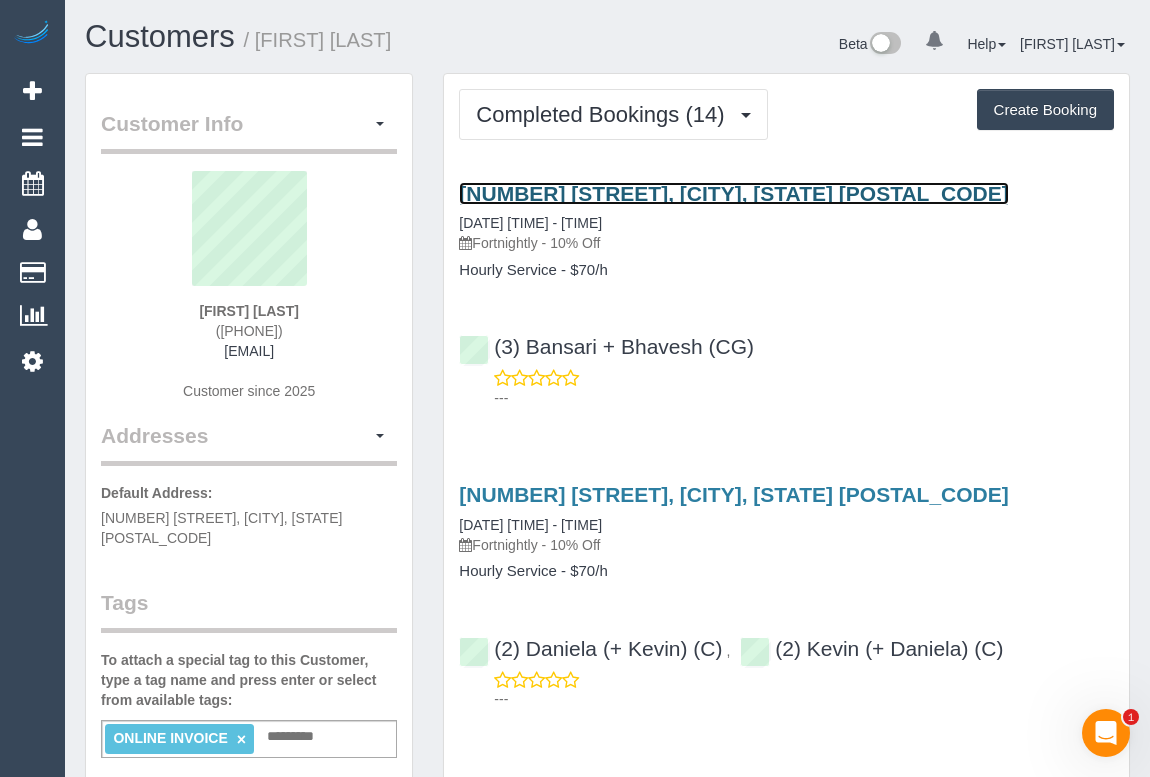 click on "53 South Road, Brighton, VIC 3186" at bounding box center (733, 193) 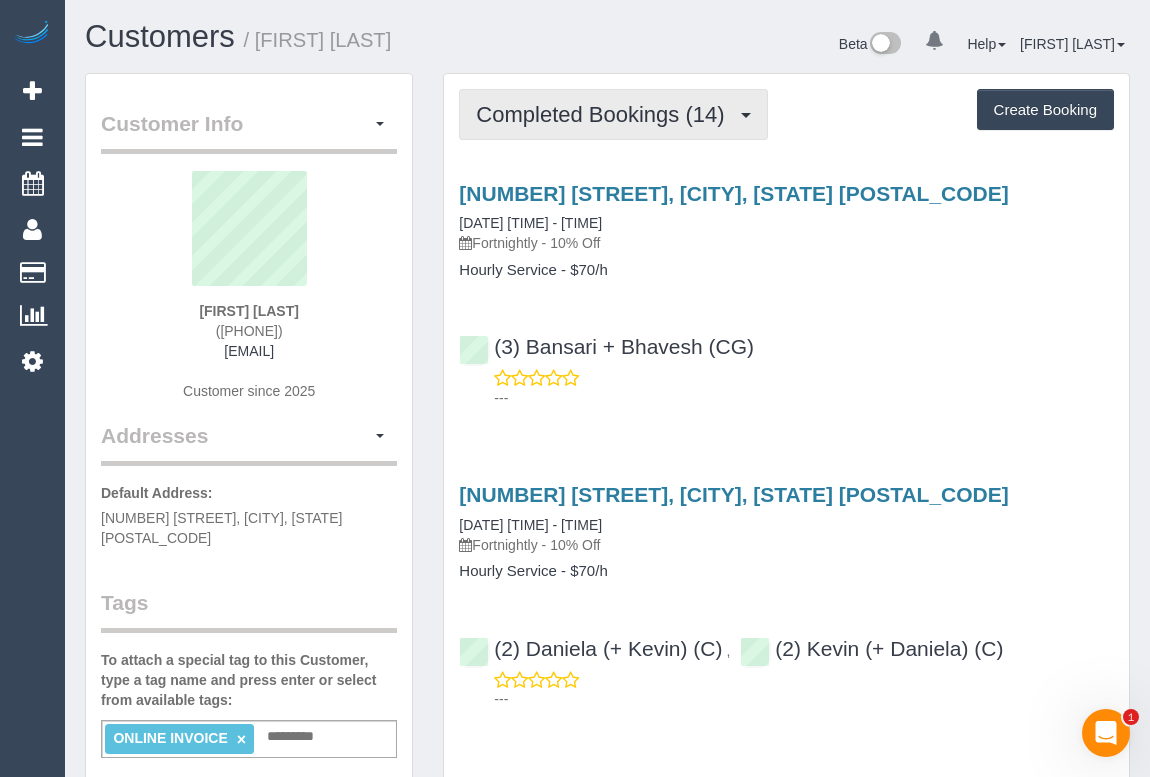 click on "Completed Bookings (14)" at bounding box center [605, 114] 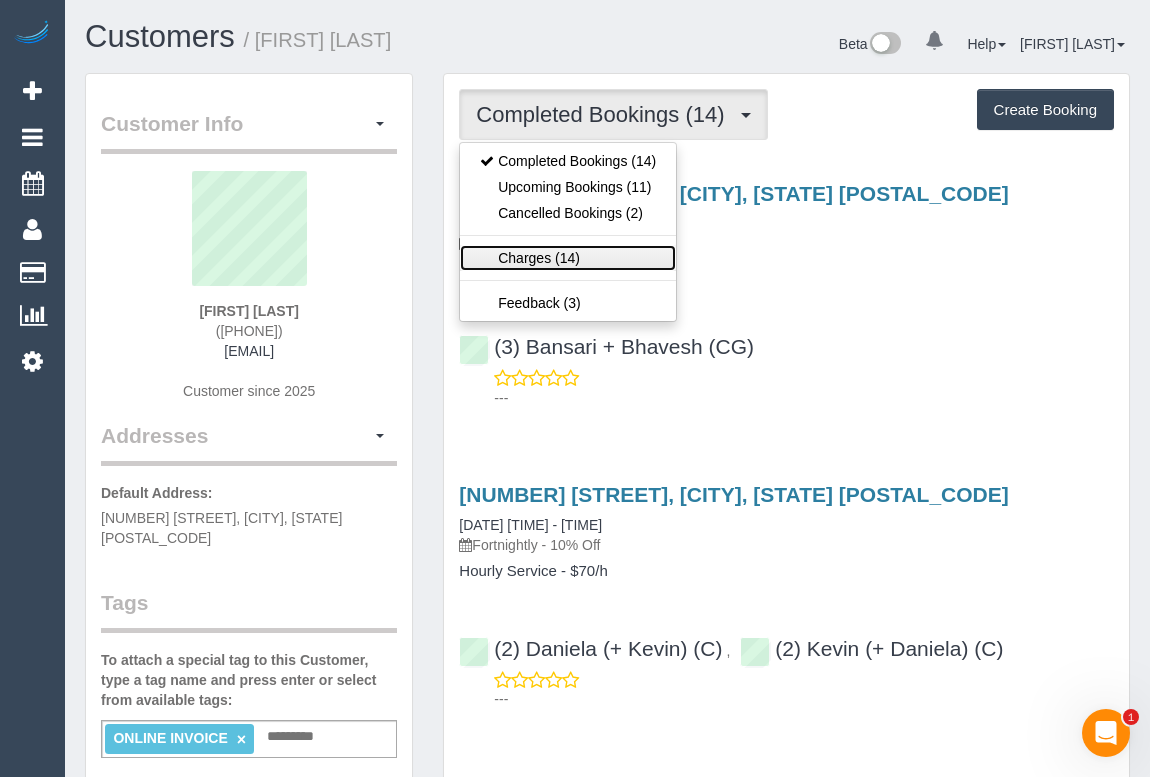 click on "Charges (14)" at bounding box center (568, 258) 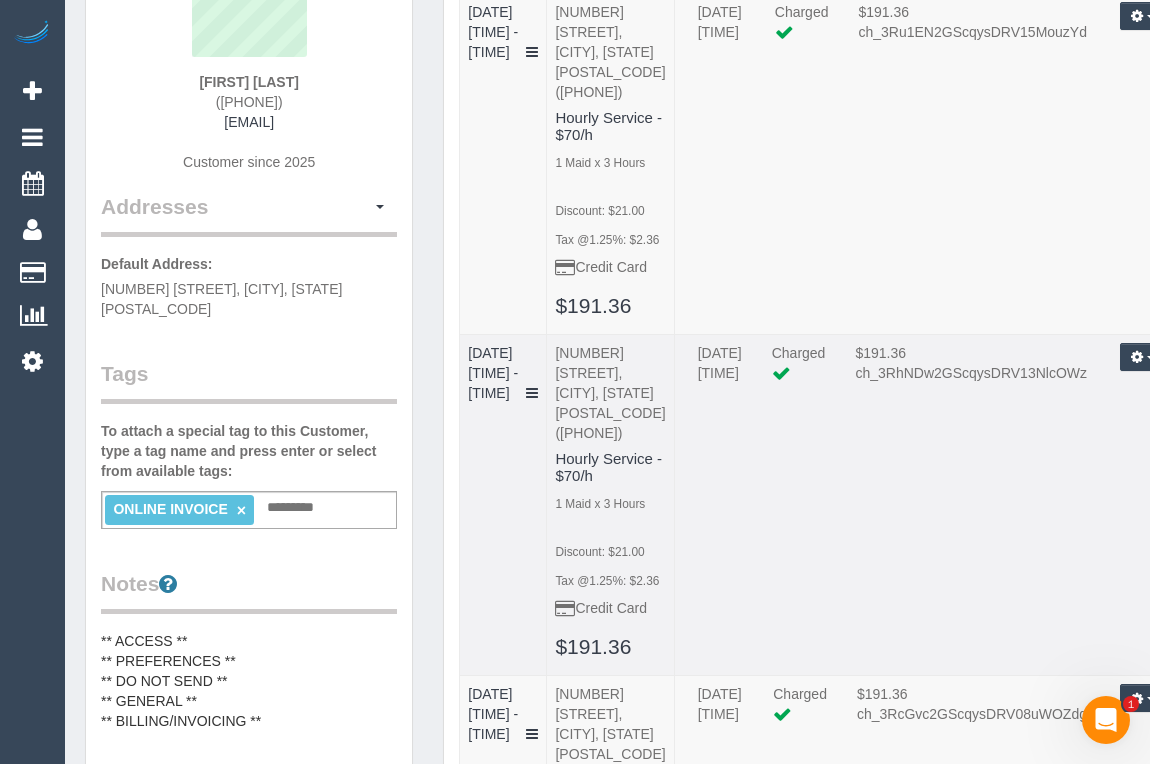 scroll, scrollTop: 272, scrollLeft: 0, axis: vertical 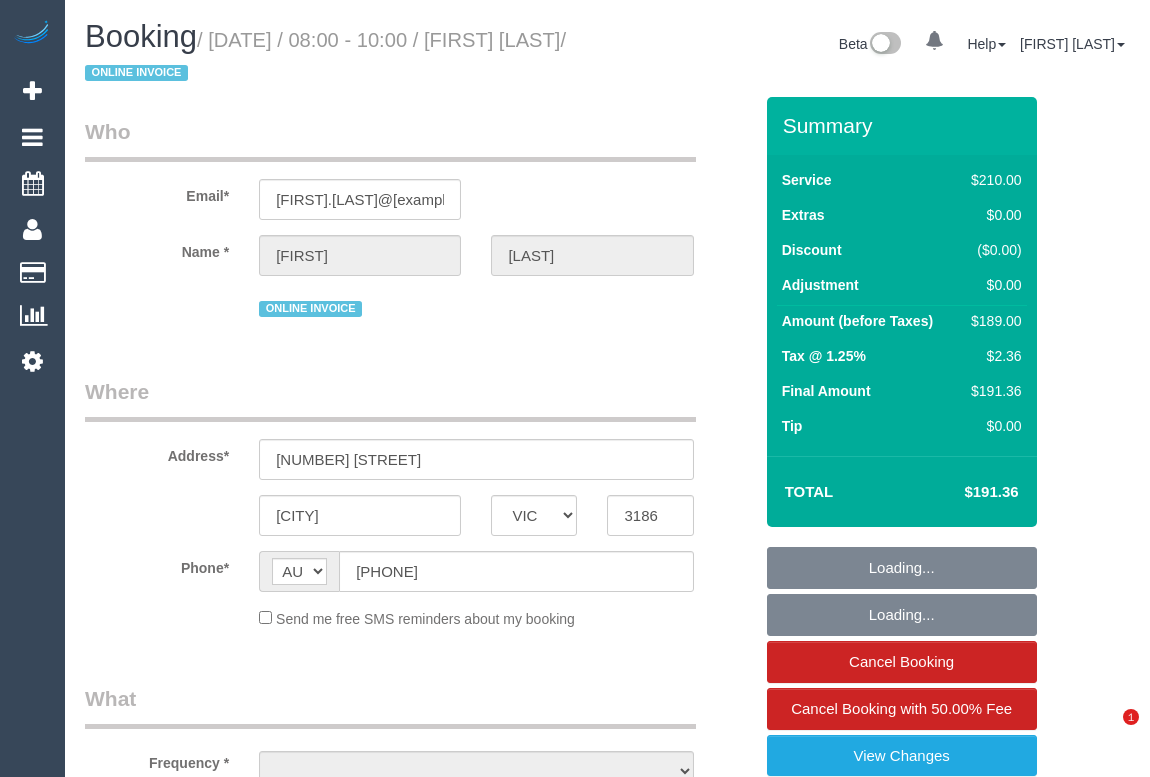 select on "VIC" 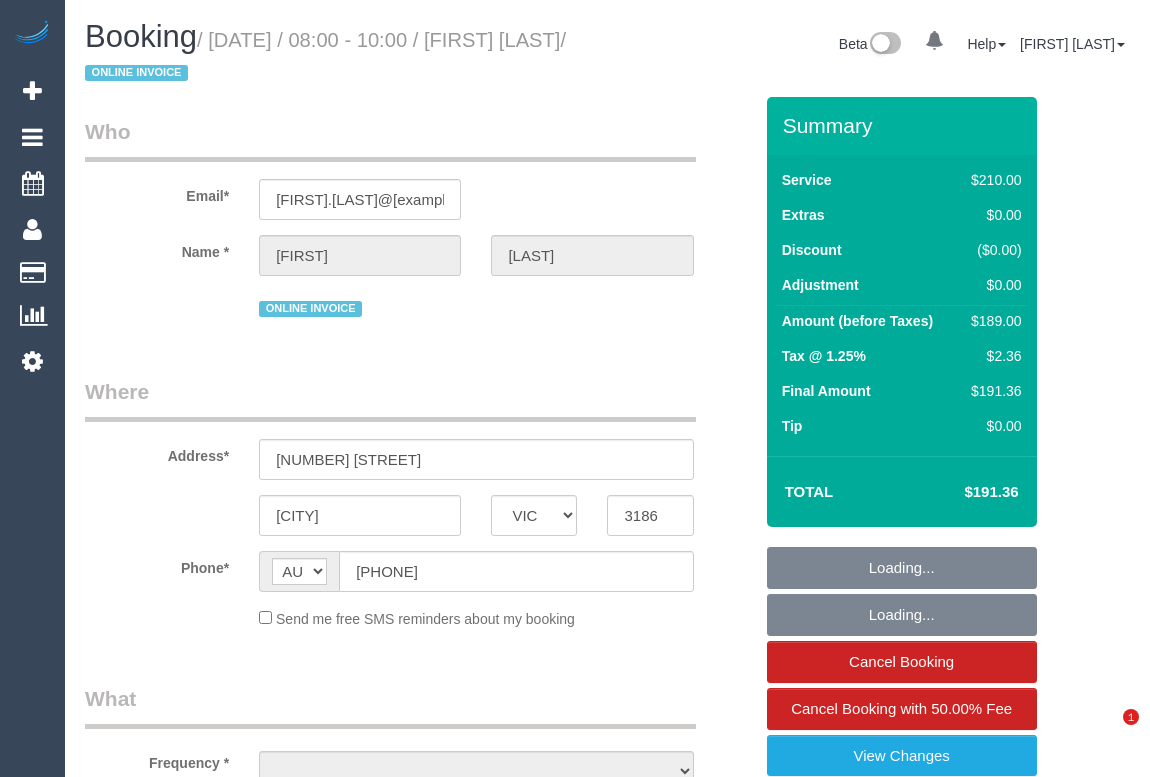 scroll, scrollTop: 0, scrollLeft: 0, axis: both 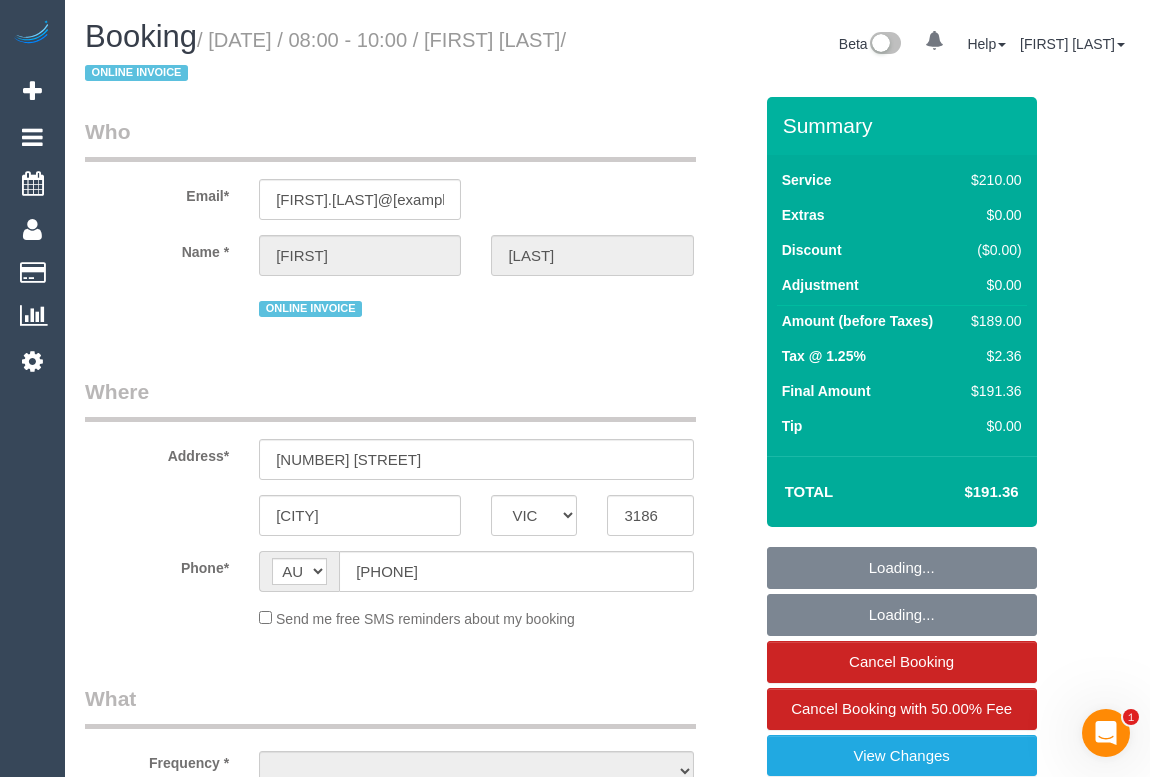 select on "string:stripe-pm_1QeXPw2GScqysDRVf9lwhELO" 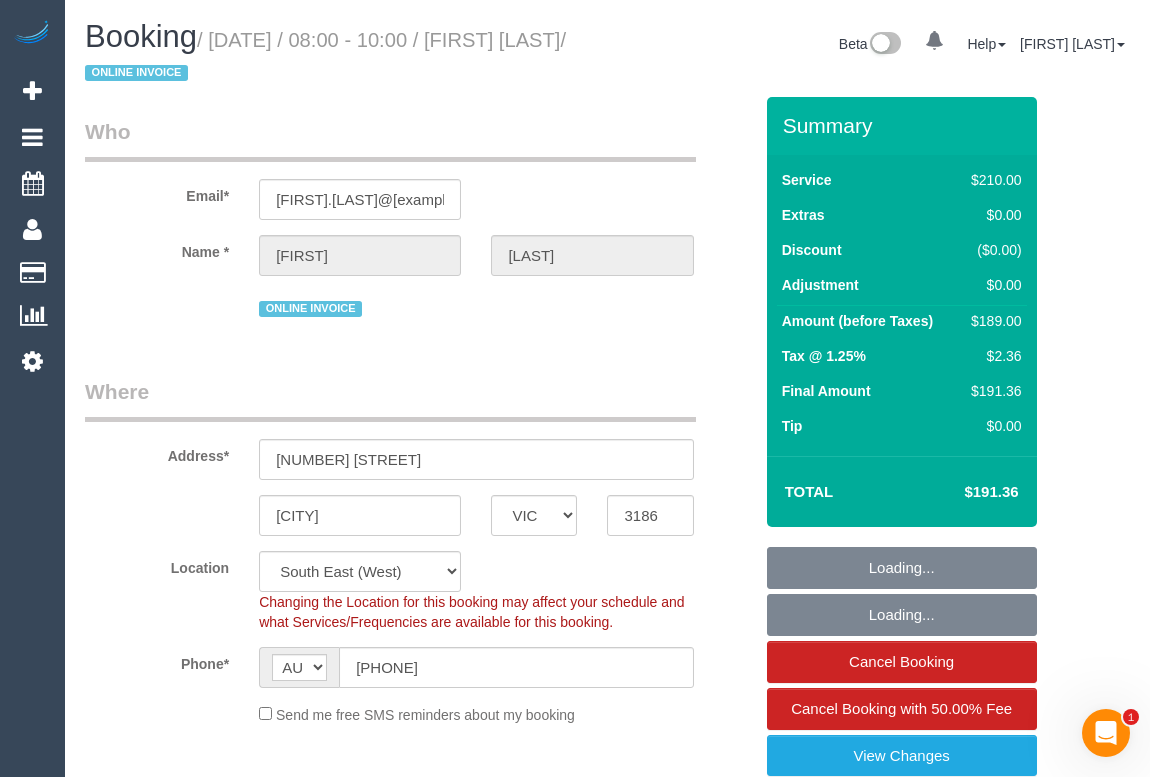 select on "object:897" 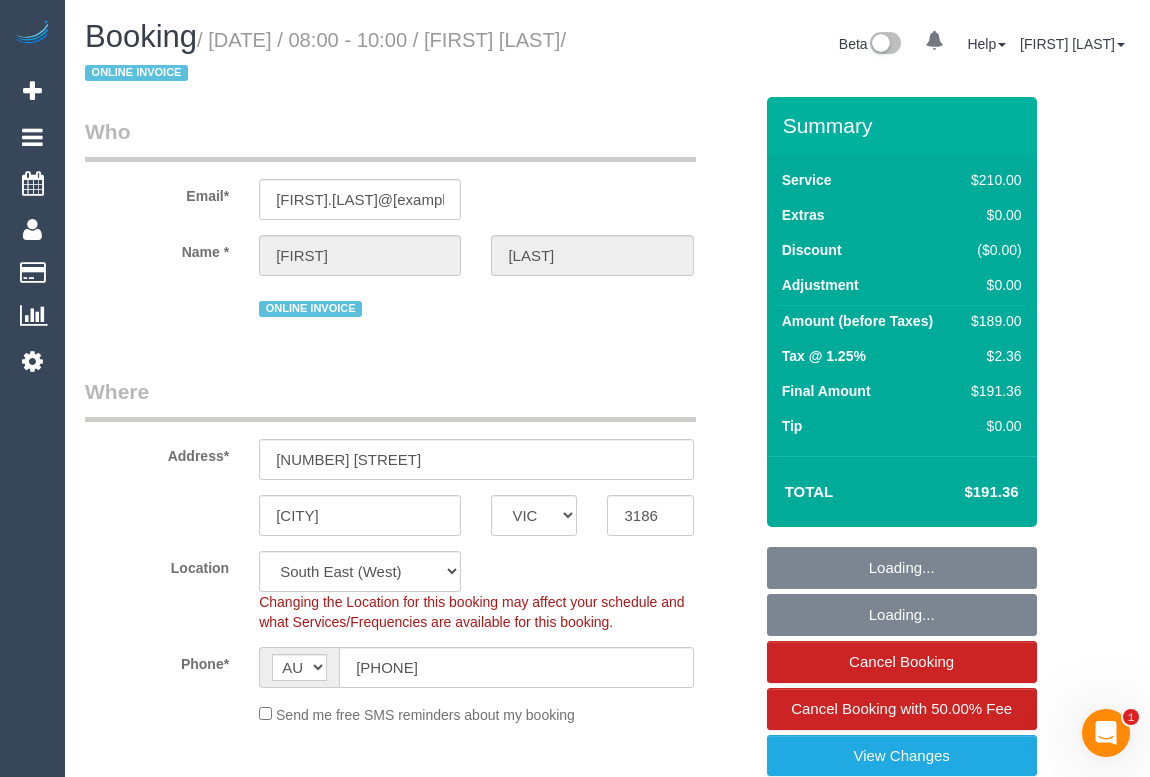 select on "180" 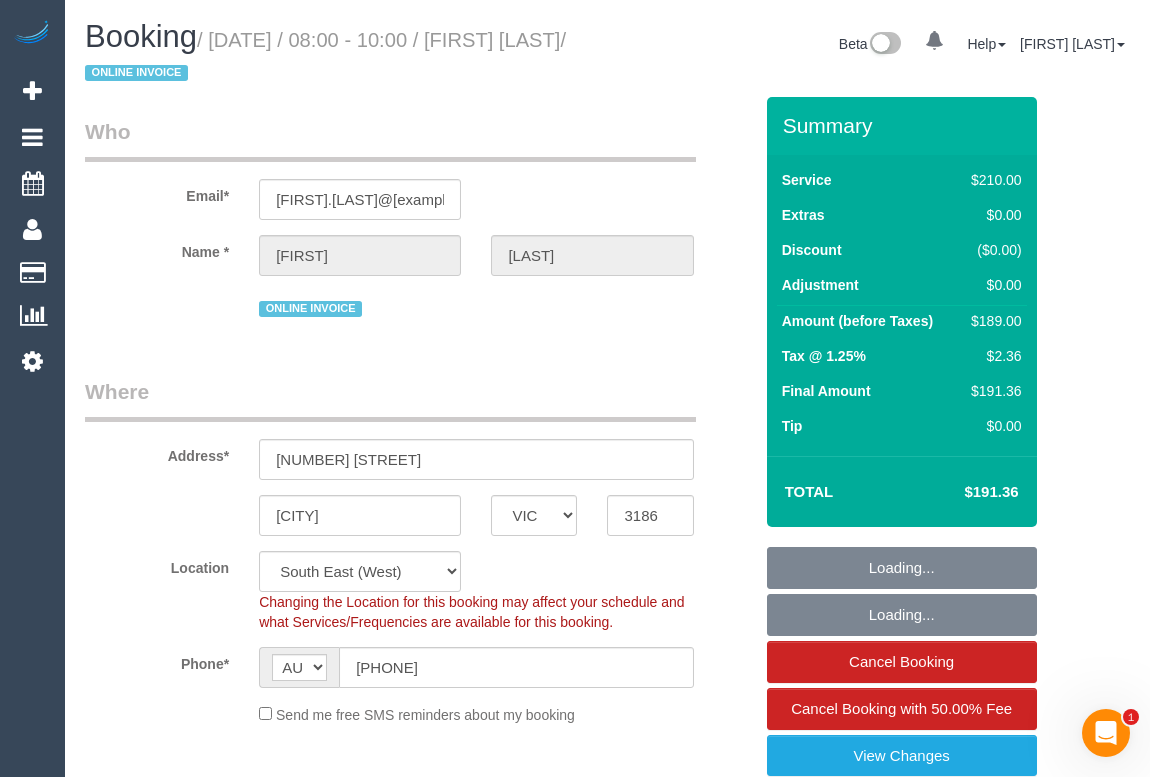 select on "object:1399" 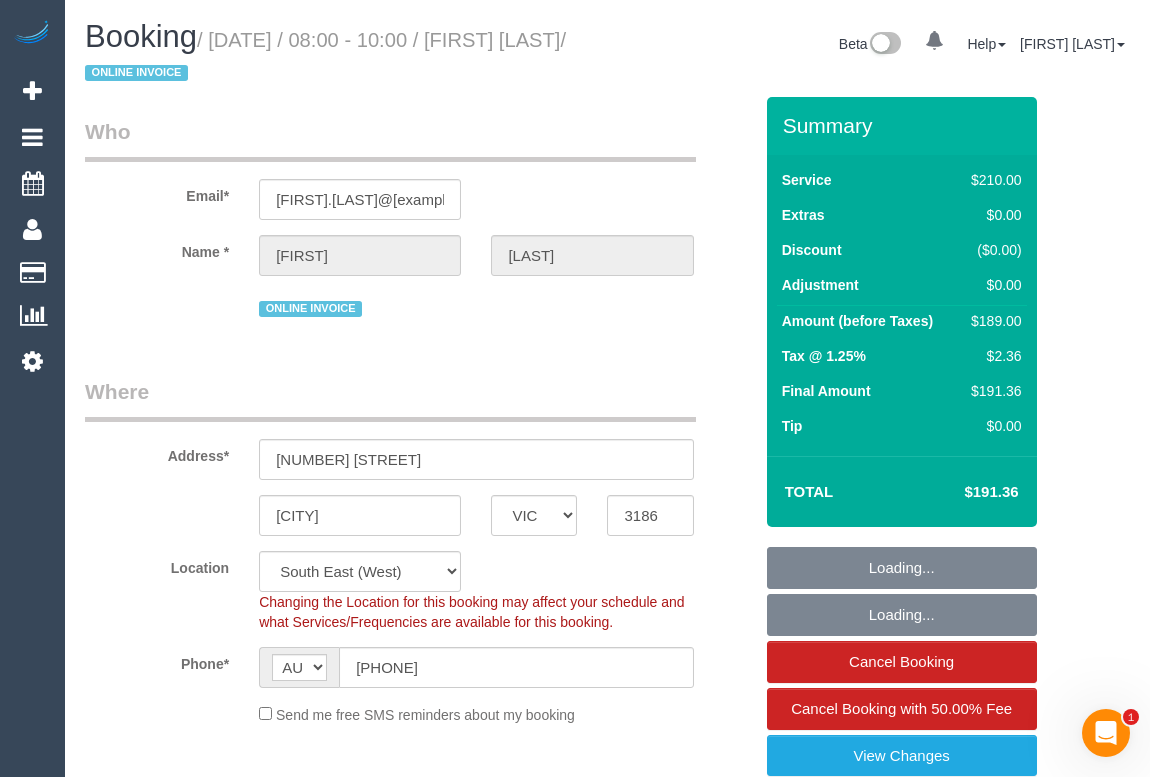 select on "spot1" 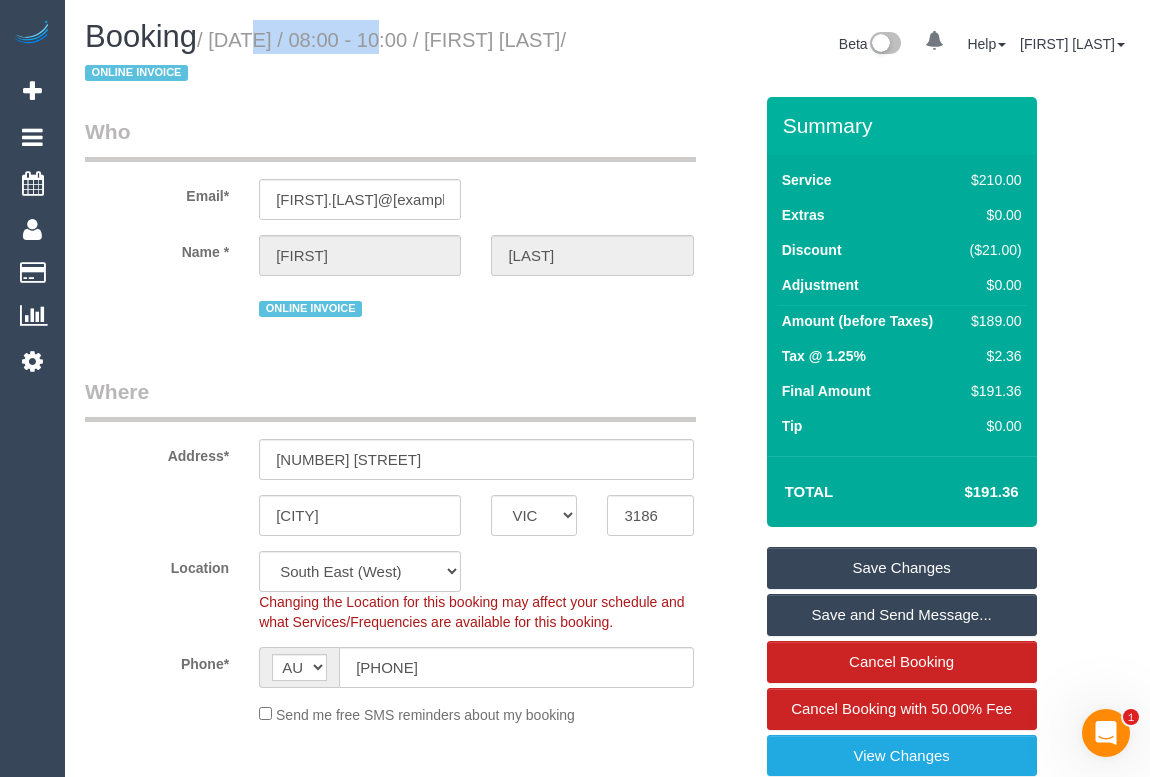 drag, startPoint x: 217, startPoint y: 42, endPoint x: 363, endPoint y: 49, distance: 146.16771 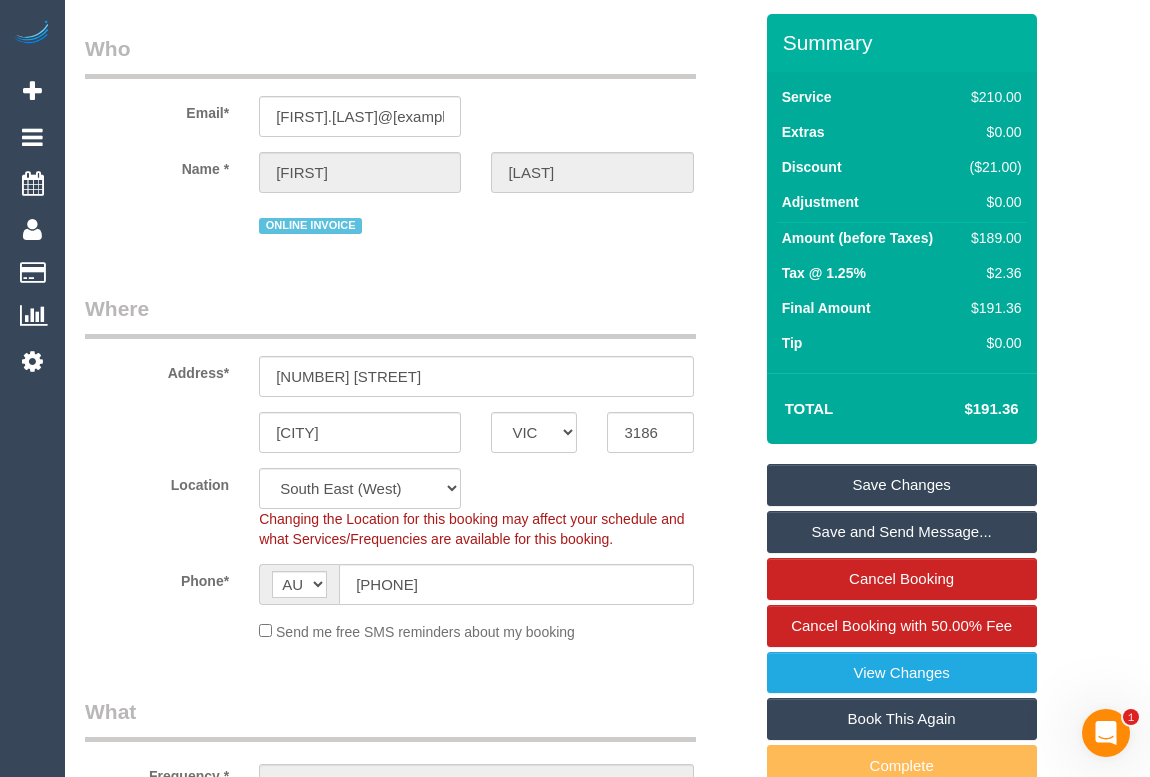 scroll, scrollTop: 0, scrollLeft: 0, axis: both 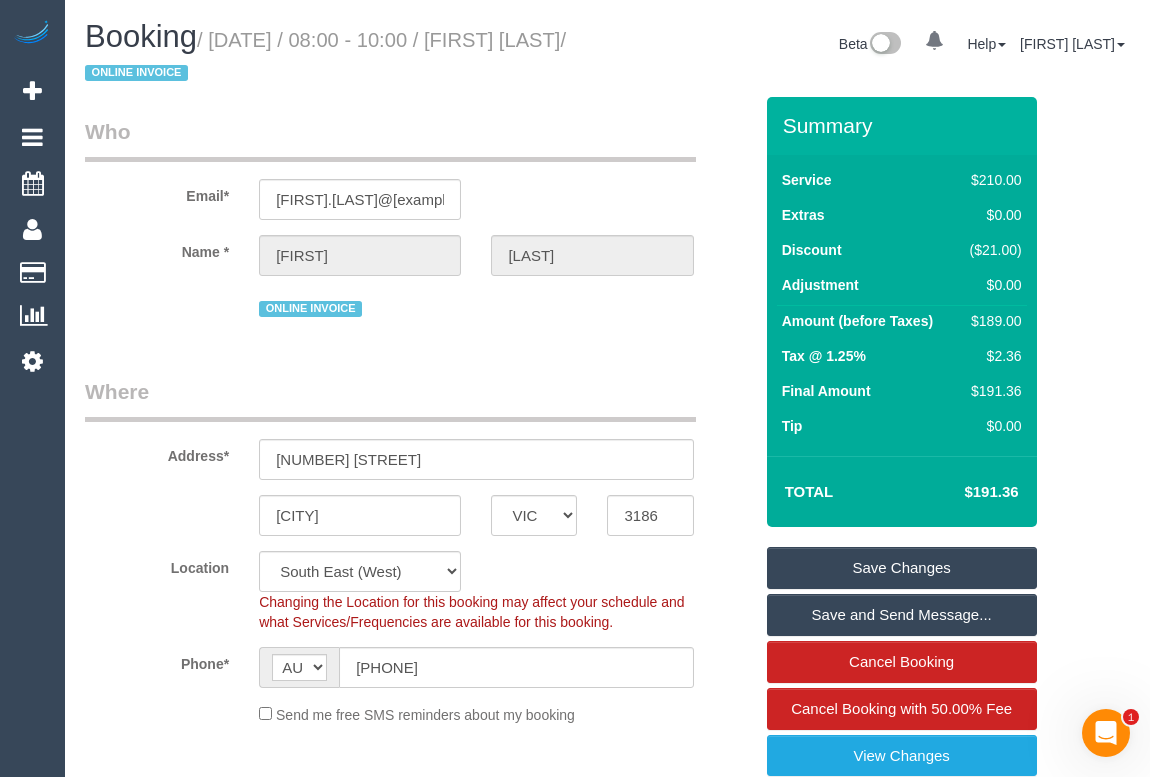 drag, startPoint x: 559, startPoint y: 379, endPoint x: 530, endPoint y: 381, distance: 29.068884 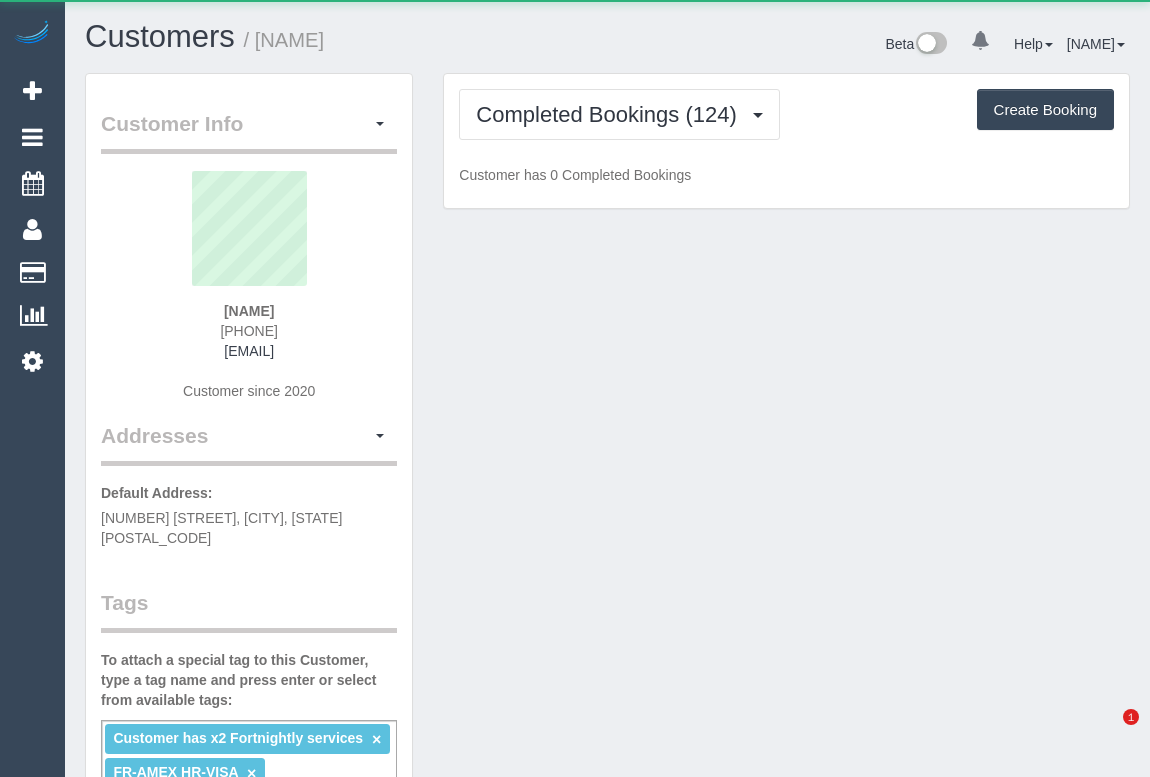scroll, scrollTop: 0, scrollLeft: 0, axis: both 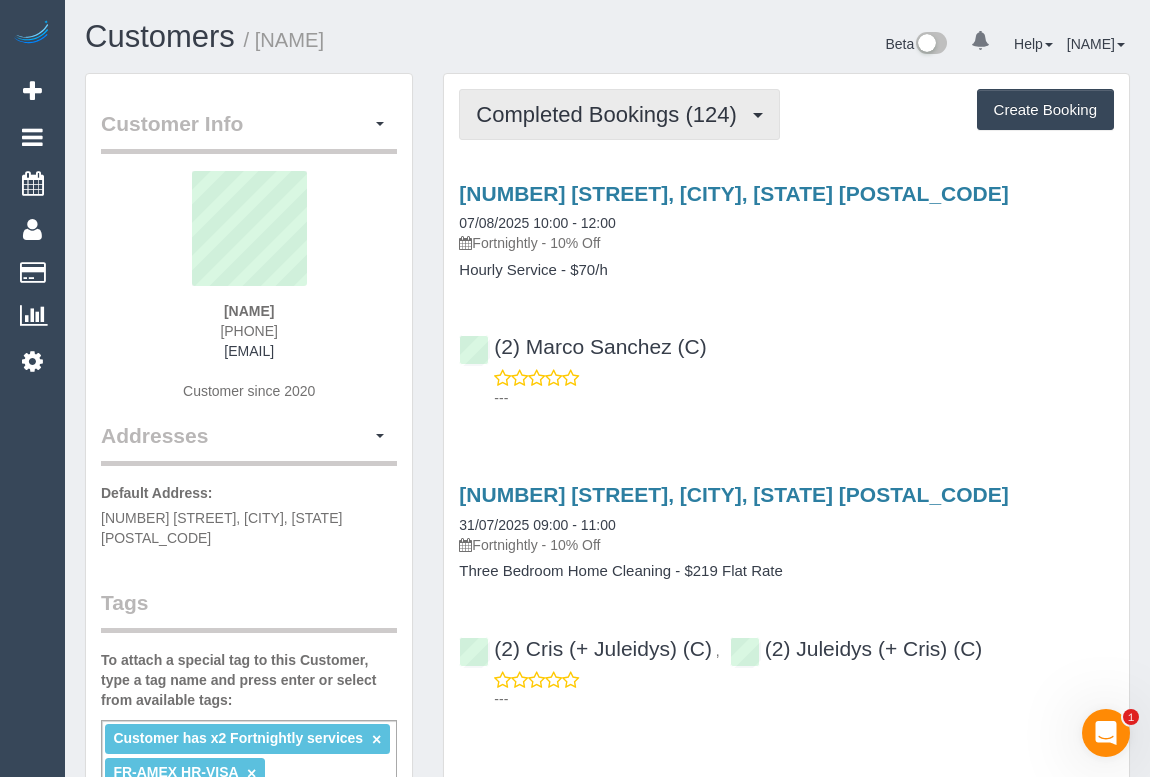 click on "Completed Bookings (124)" at bounding box center [611, 114] 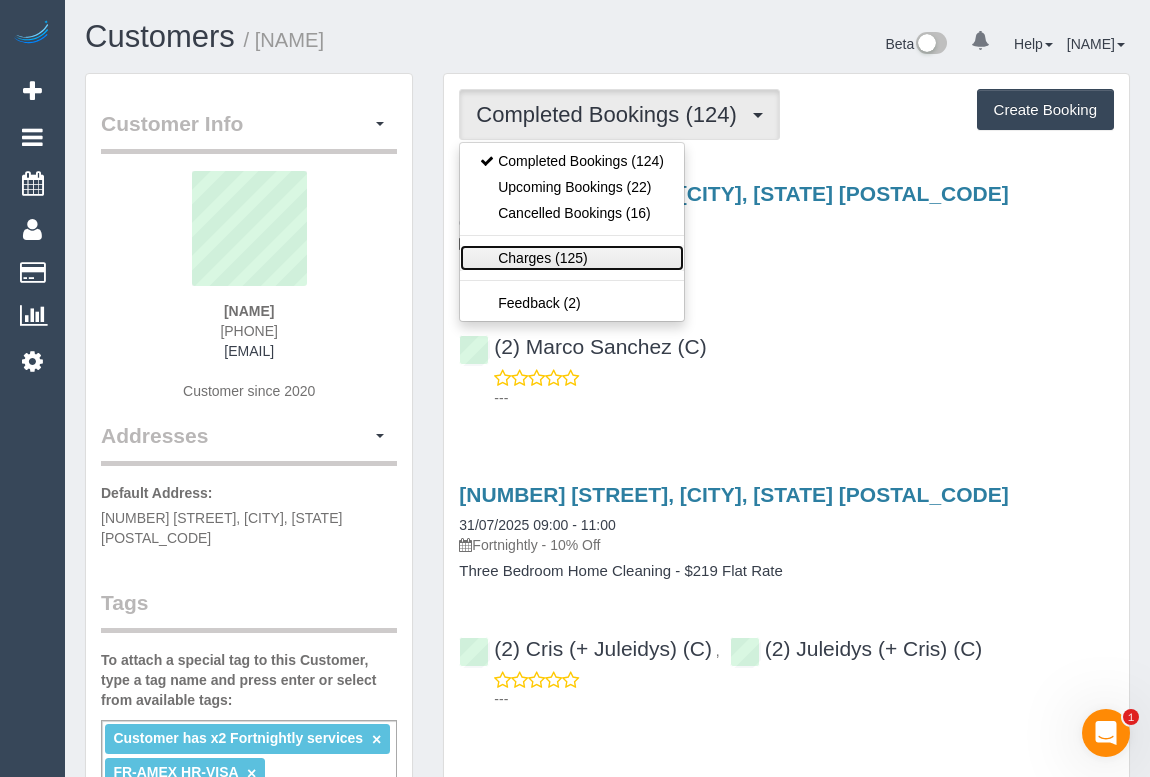 click on "Charges (125)" at bounding box center [572, 258] 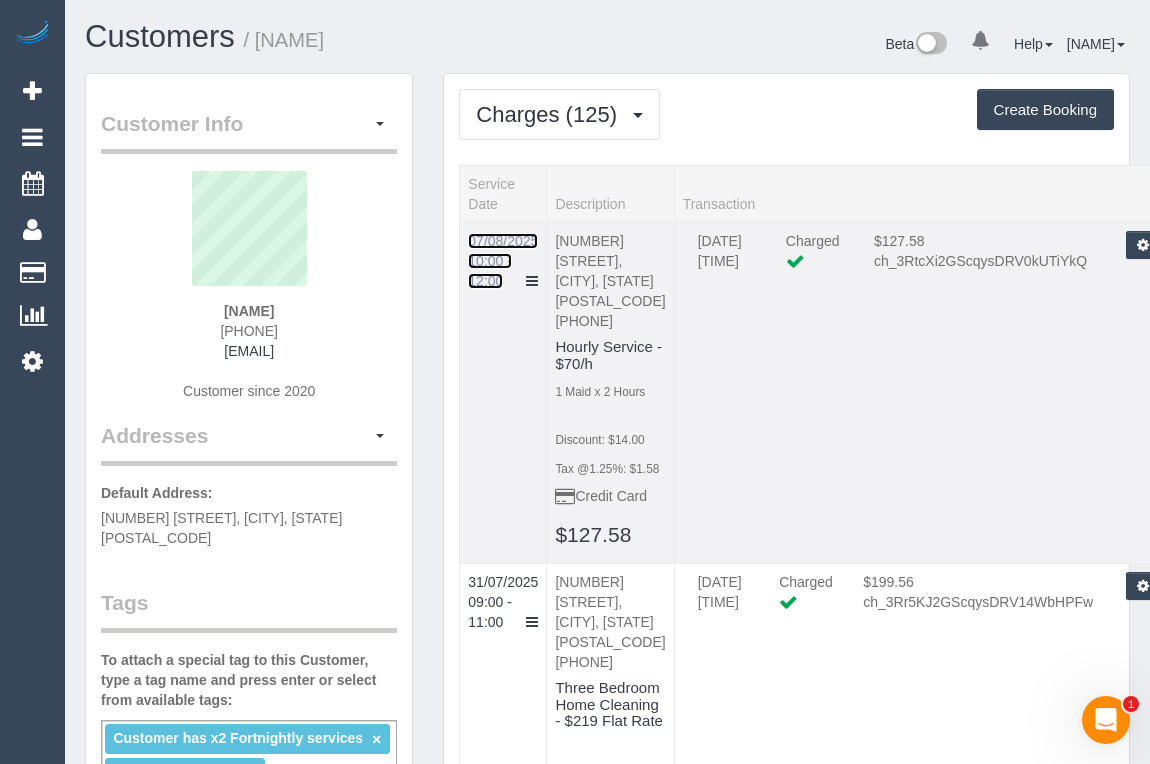 click on "07/08/2025 10:00 - 12:00" at bounding box center (503, 261) 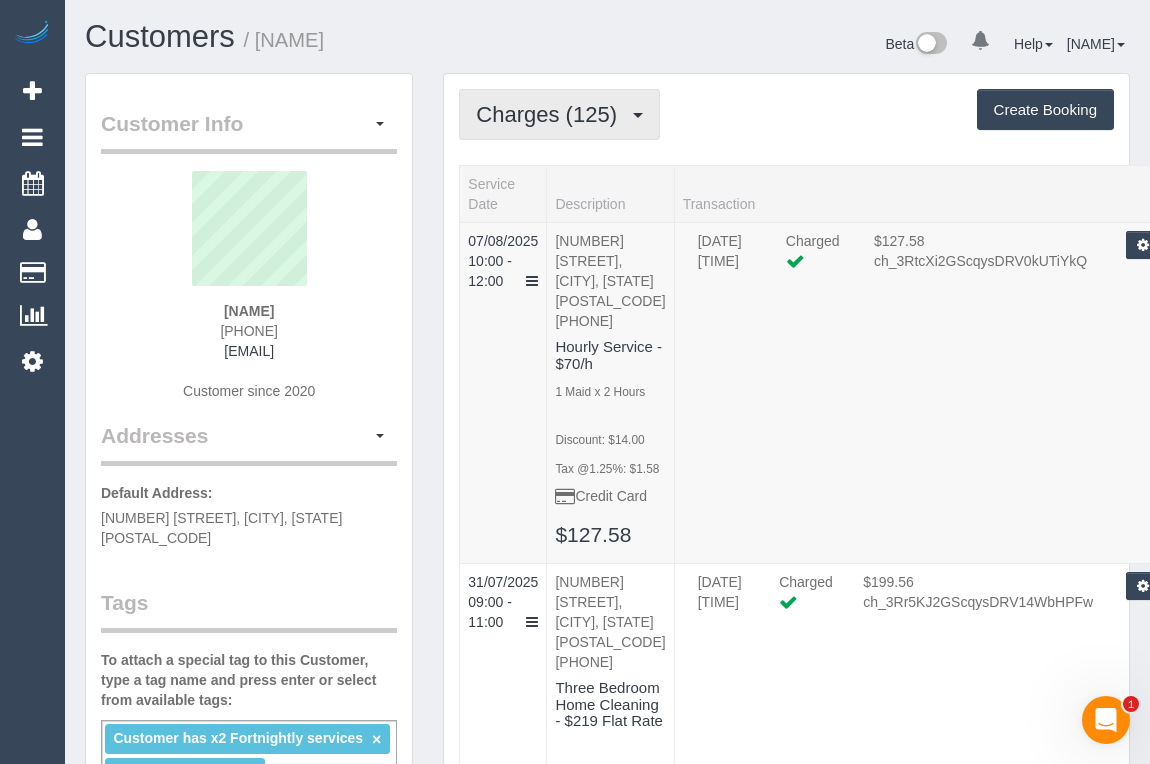 click on "Charges (125)" at bounding box center [551, 114] 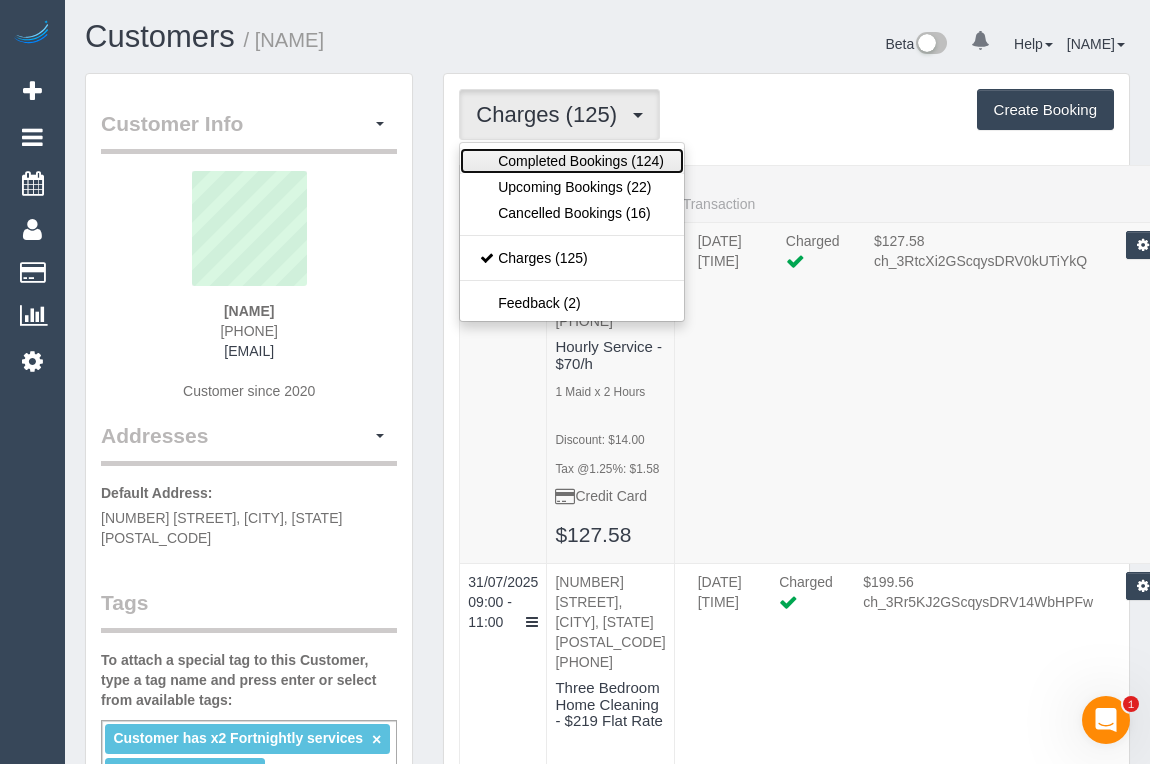 click on "Completed Bookings (124)" at bounding box center [572, 161] 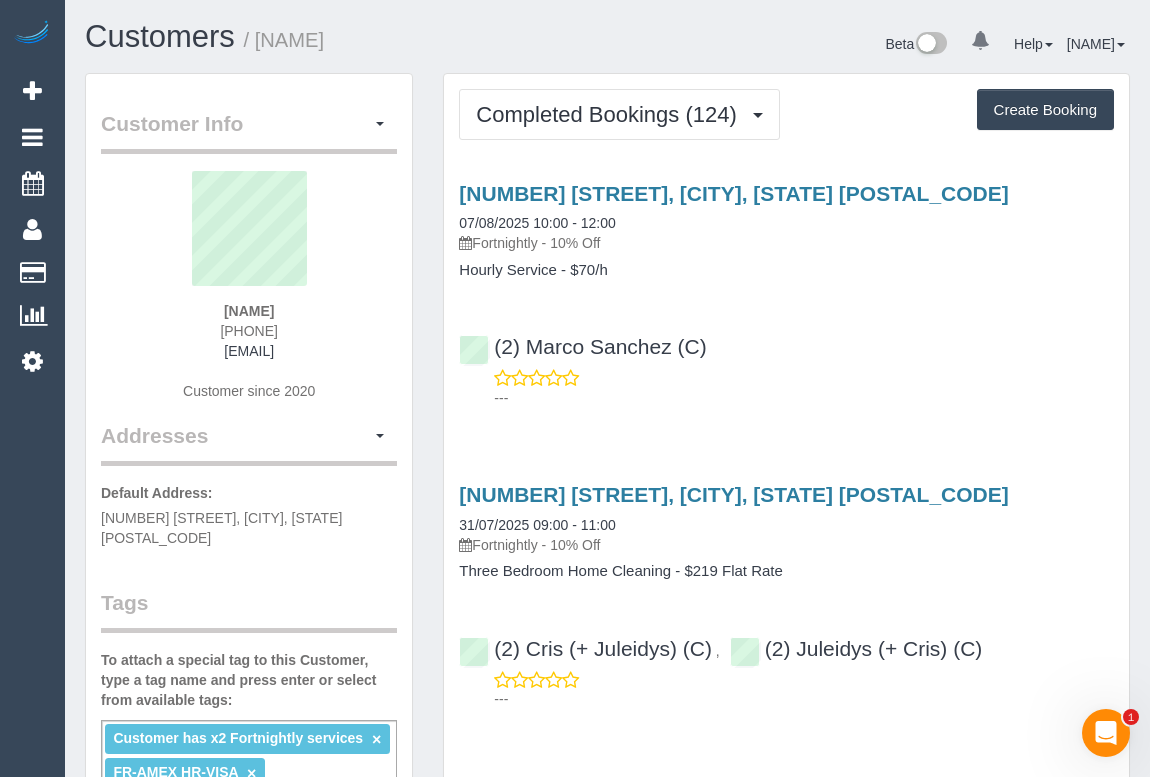 drag, startPoint x: 480, startPoint y: 242, endPoint x: 547, endPoint y: 244, distance: 67.02985 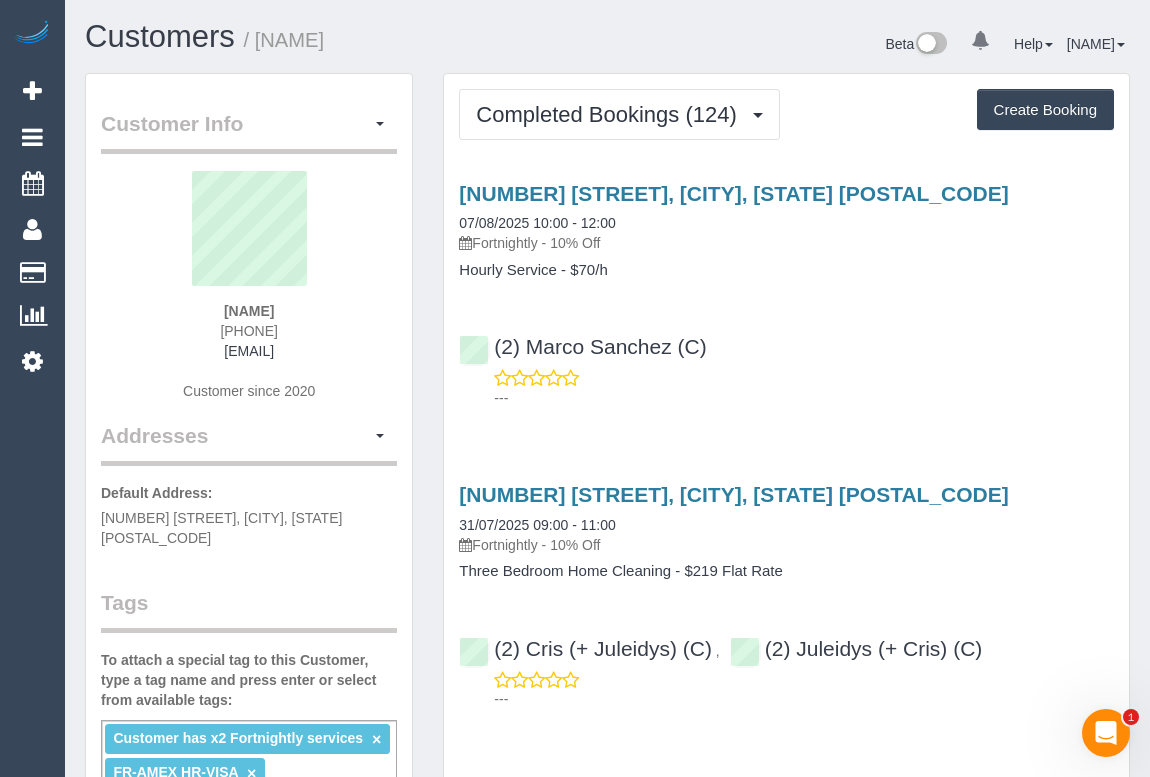 drag, startPoint x: 461, startPoint y: 268, endPoint x: 553, endPoint y: 270, distance: 92.021736 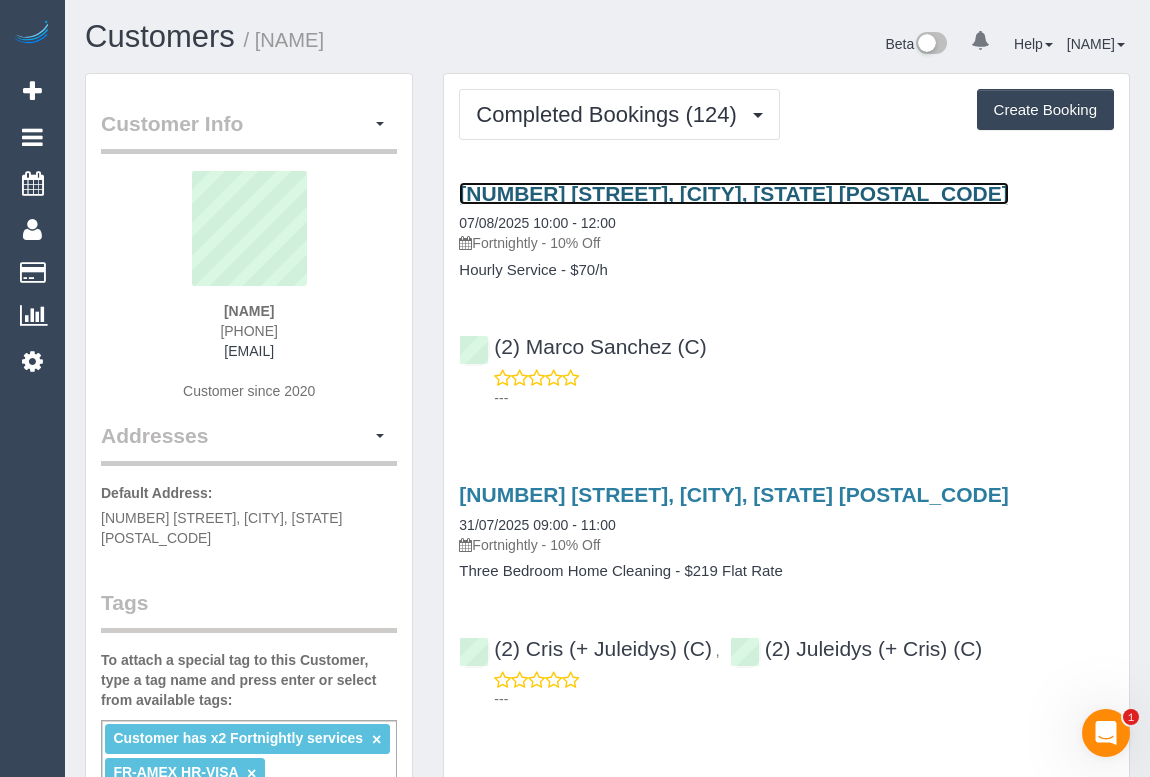 click on "17 The Cove, Port Melbourne, VIC 3207" at bounding box center [733, 193] 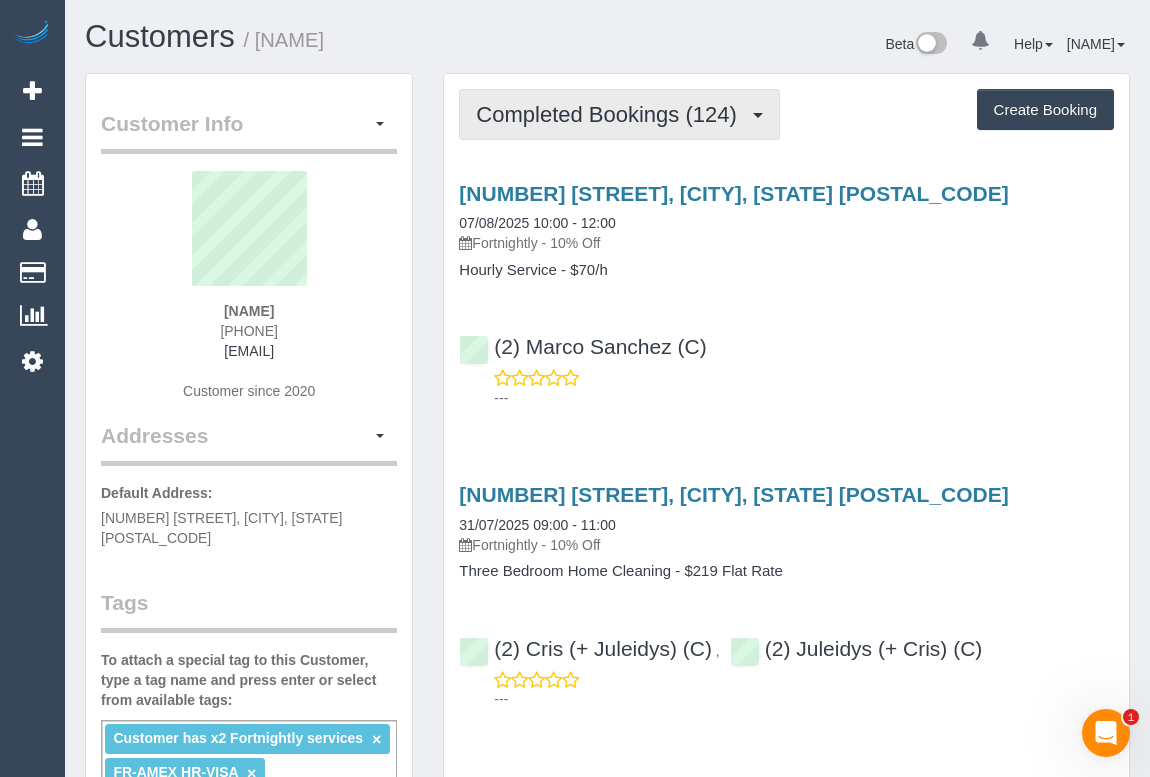 click on "Completed Bookings (124)" at bounding box center (611, 114) 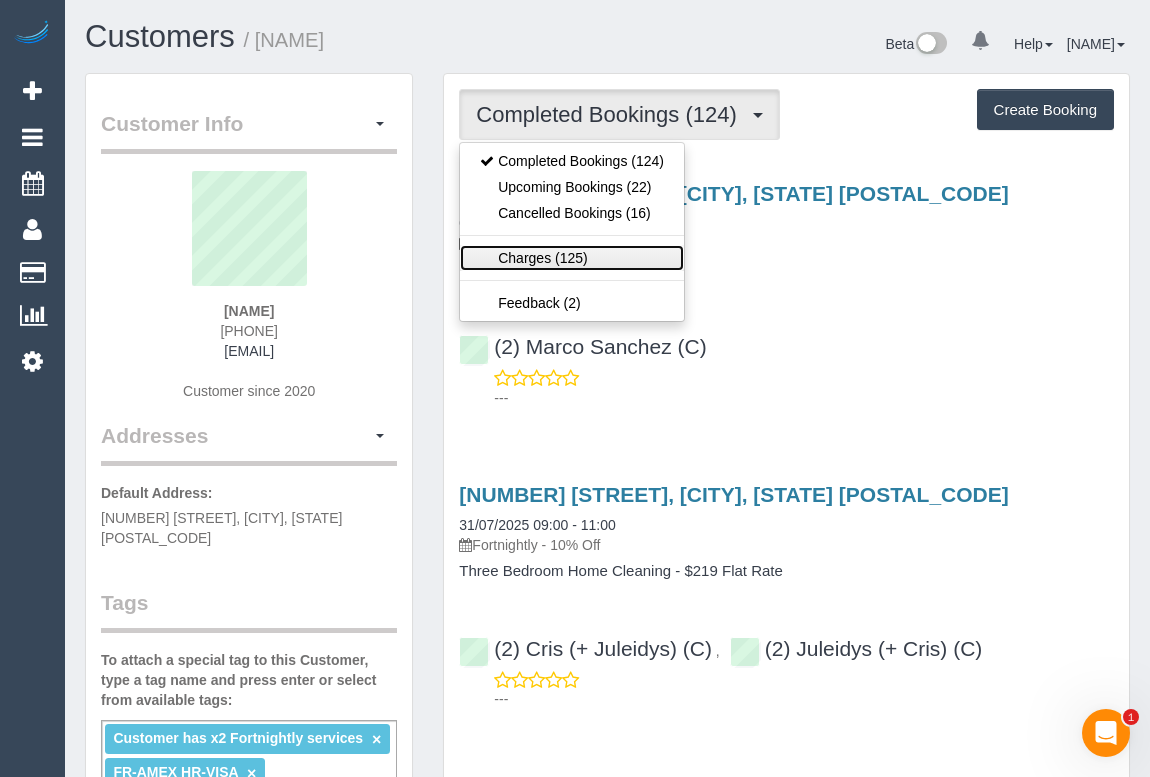 click on "Charges (125)" at bounding box center [572, 258] 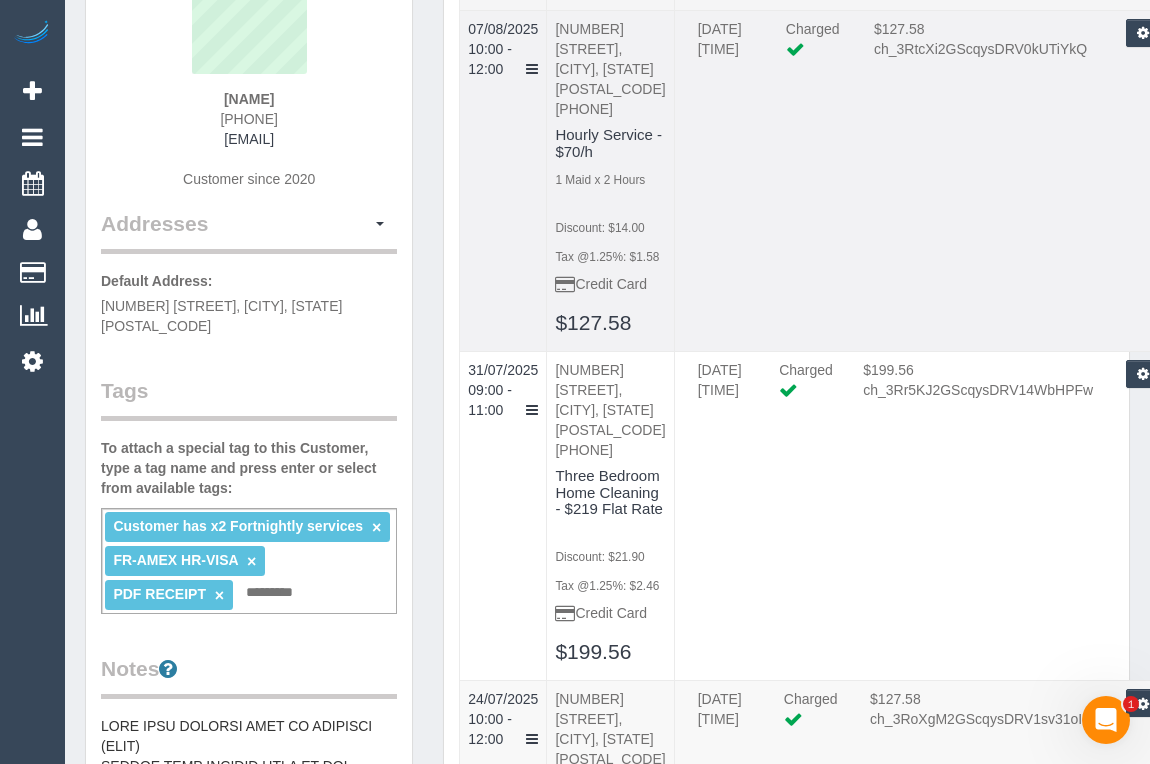 scroll, scrollTop: 363, scrollLeft: 0, axis: vertical 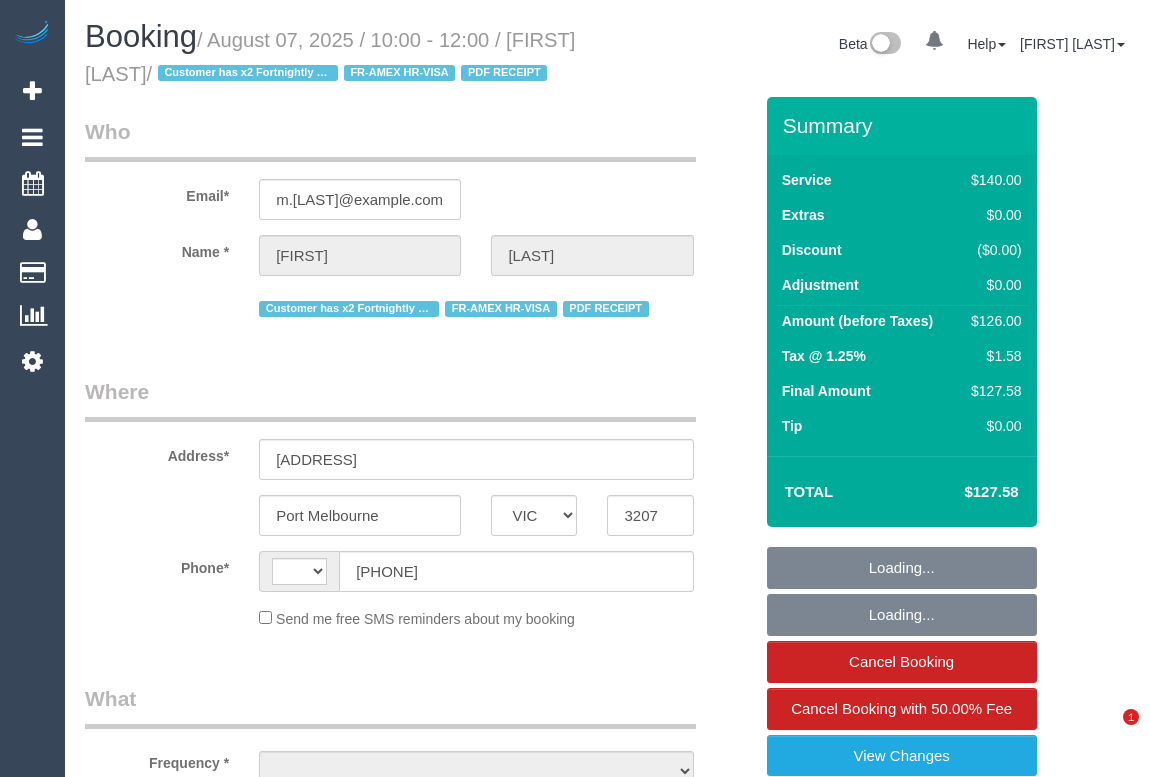 select on "VIC" 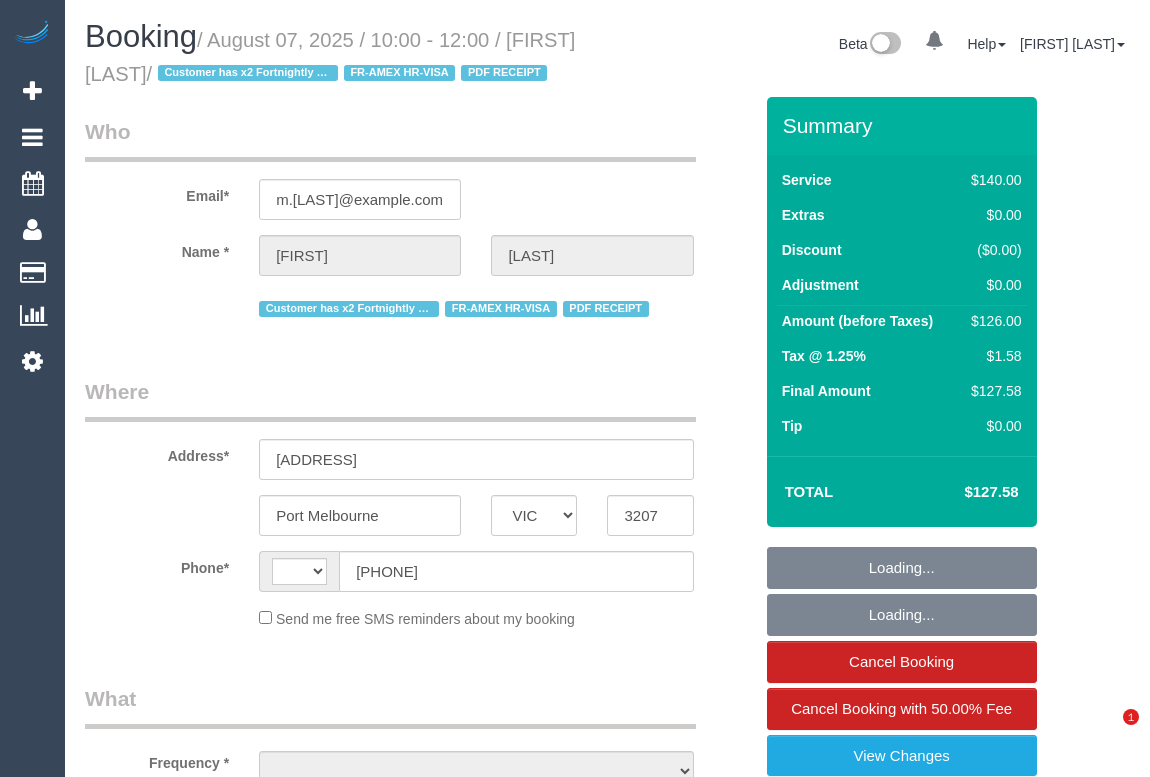 scroll, scrollTop: 0, scrollLeft: 0, axis: both 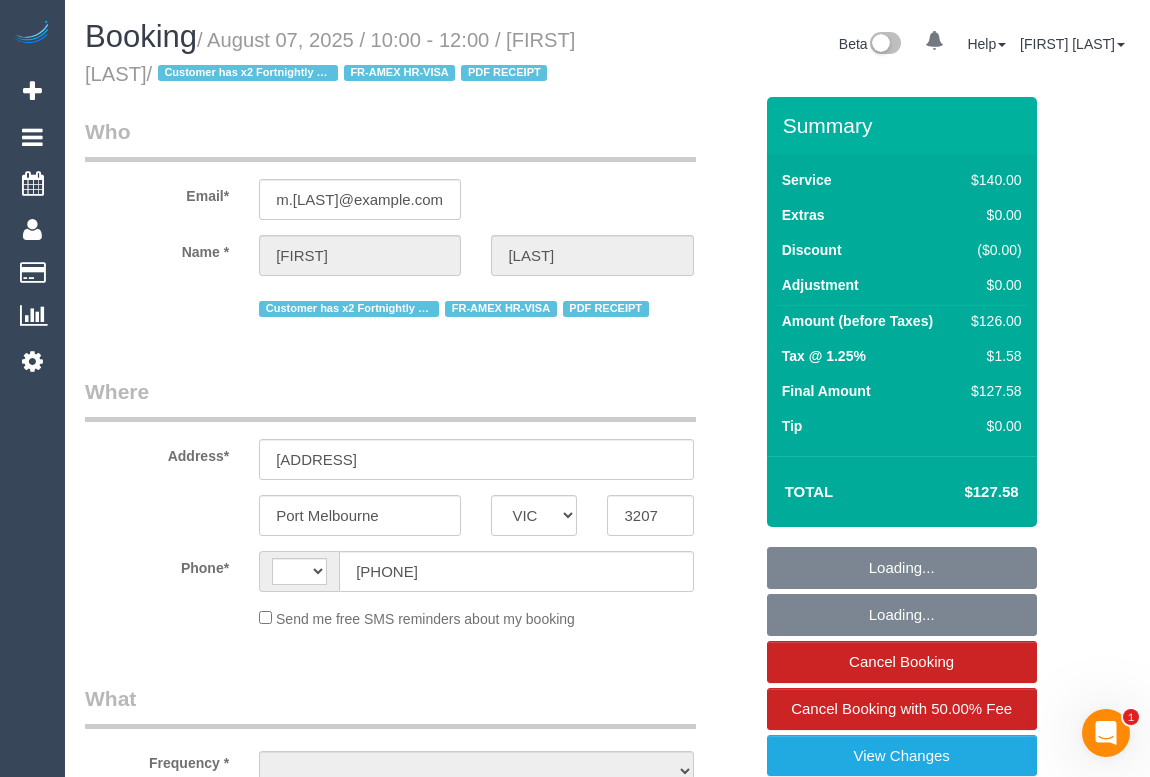 select on "string:stripe-pm_1R1yWm2GScqysDRVBqNpYDVY" 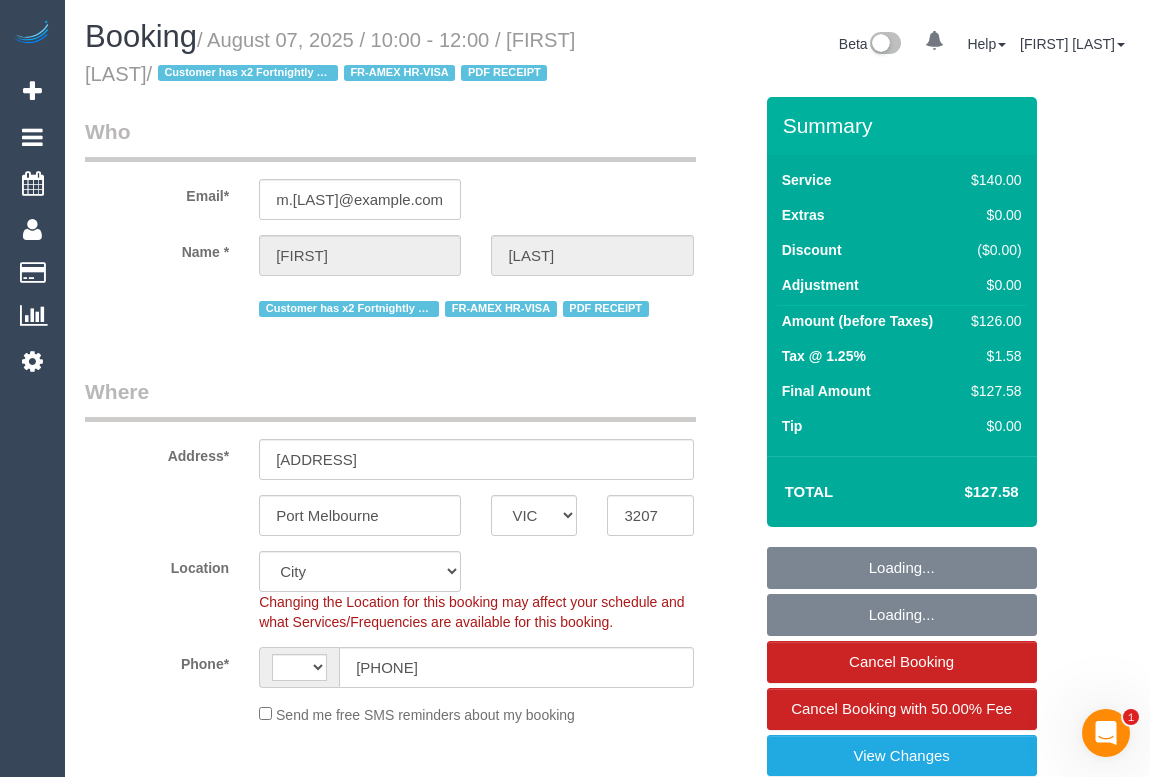 select on "string:AU" 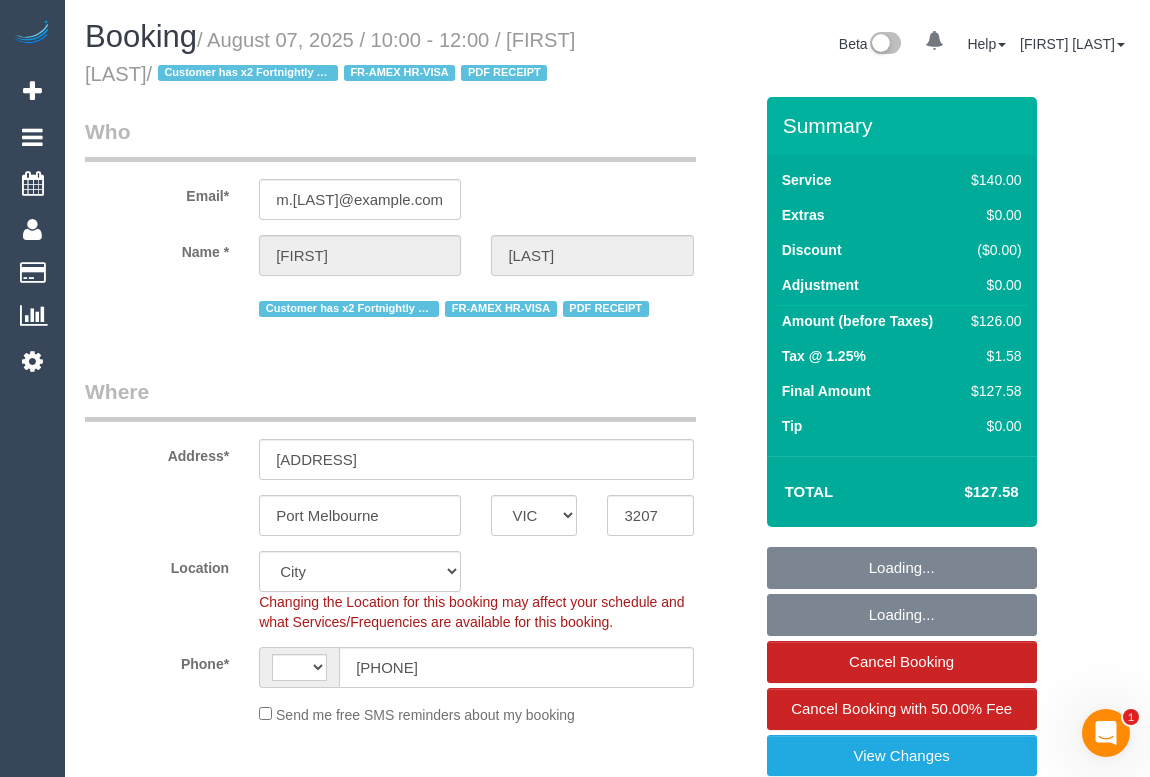 select on "object:720" 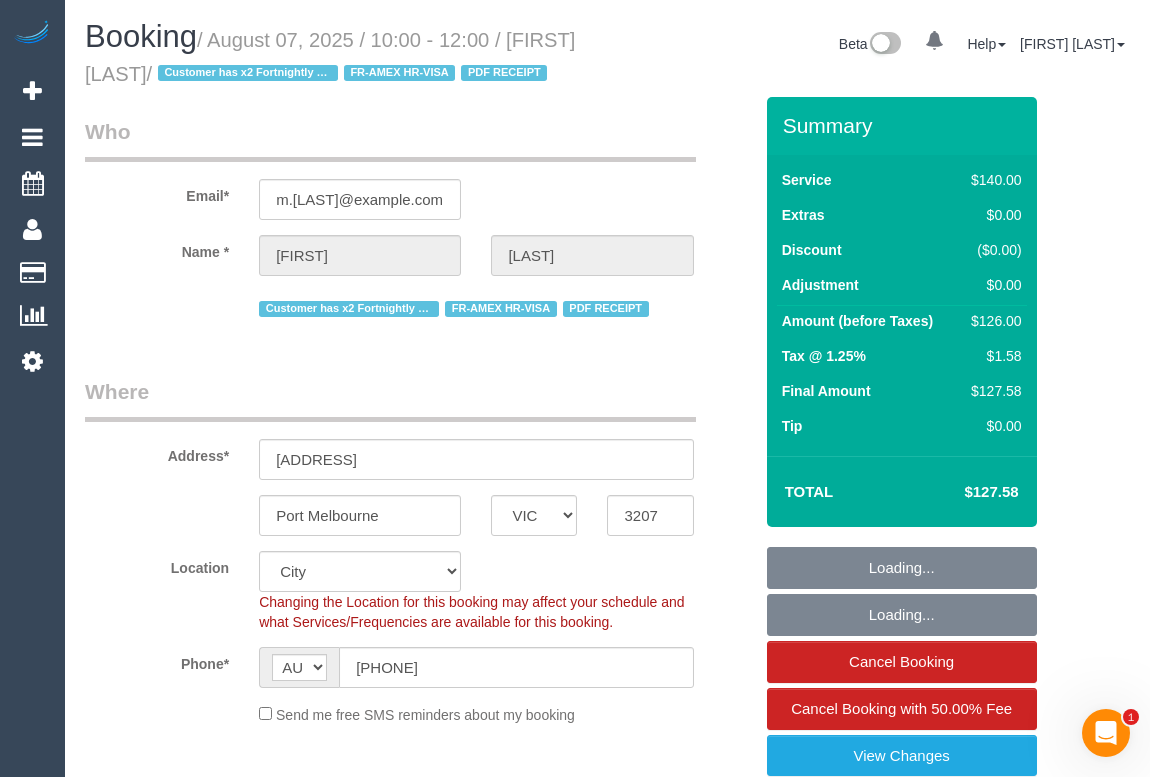 select on "spot1" 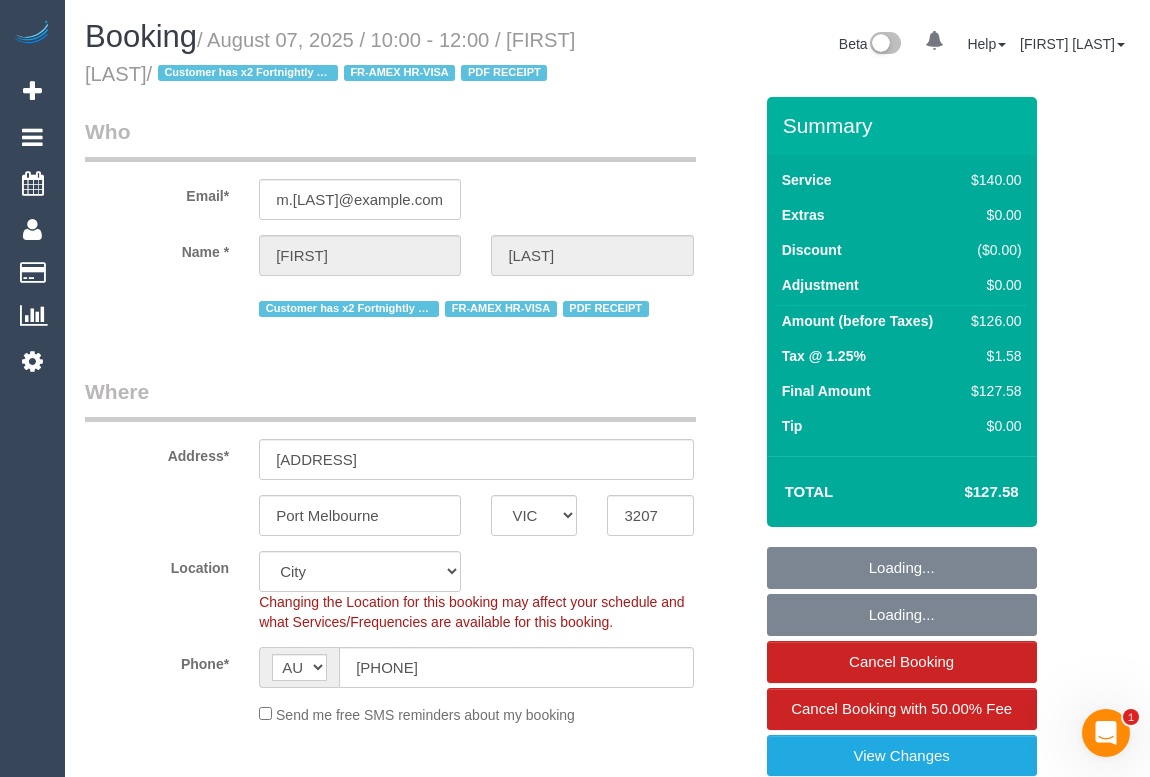 select on "number:28" 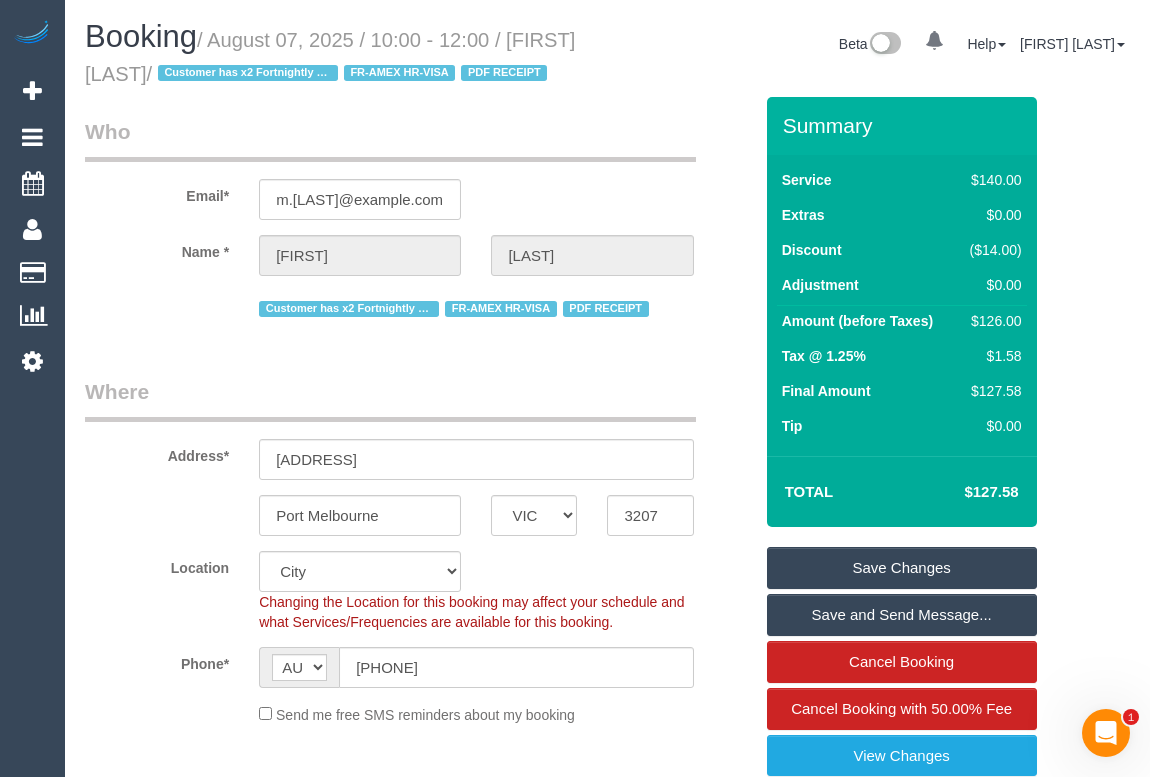 drag, startPoint x: 86, startPoint y: 72, endPoint x: 249, endPoint y: 71, distance: 163.00307 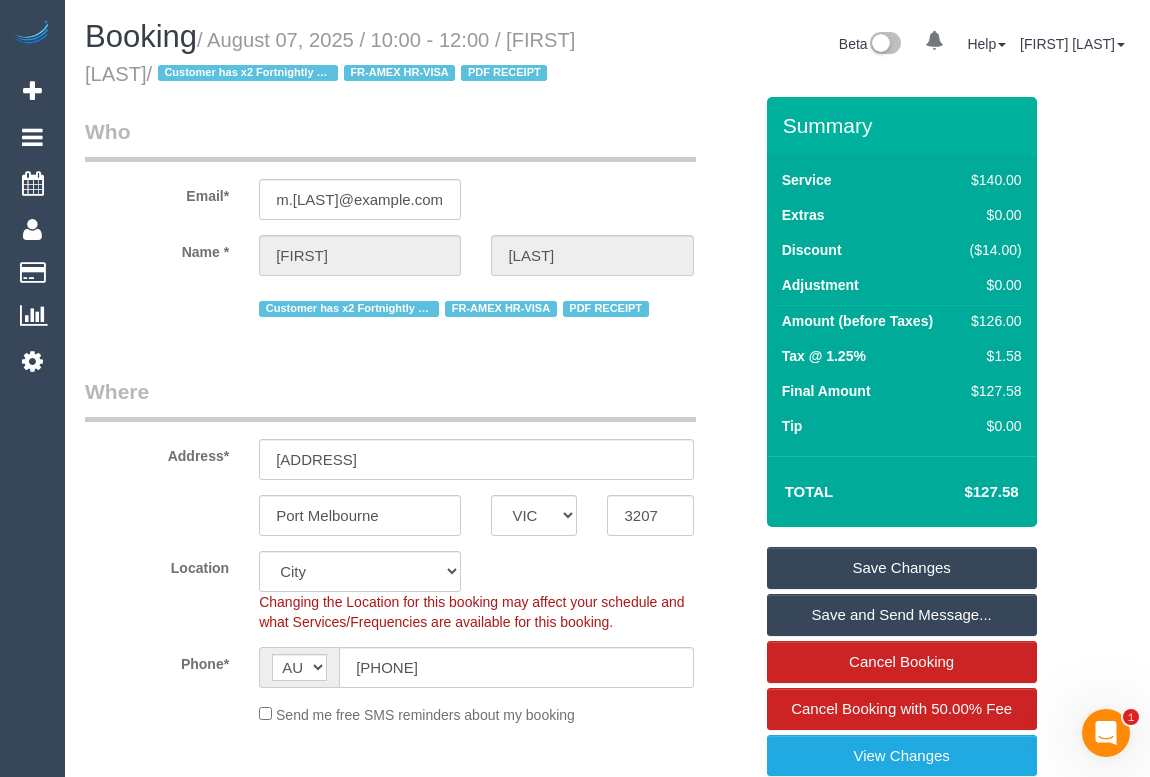click on "/ [DATE] / [TIME] / [FIRST] [LAST]
/
Customer has x2 Fortnightly services
FR-AMEX HR-VISA
PDF RECEIPT" at bounding box center (330, 57) 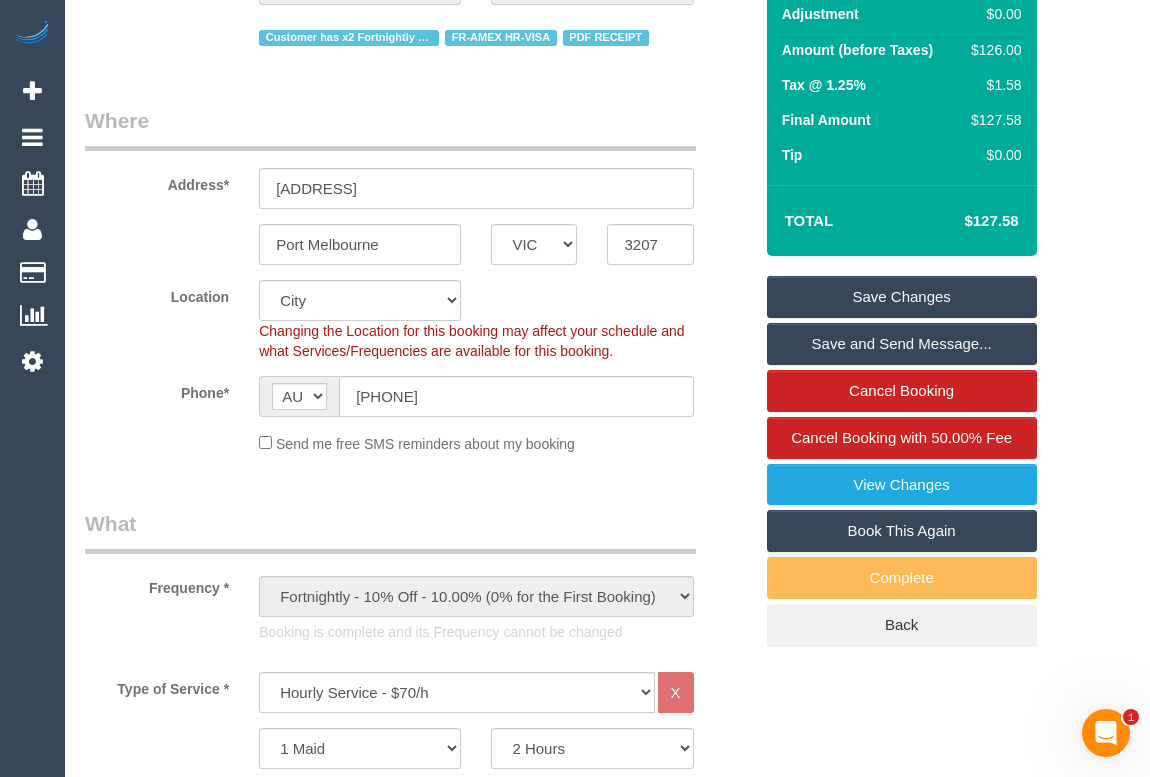 scroll, scrollTop: 272, scrollLeft: 0, axis: vertical 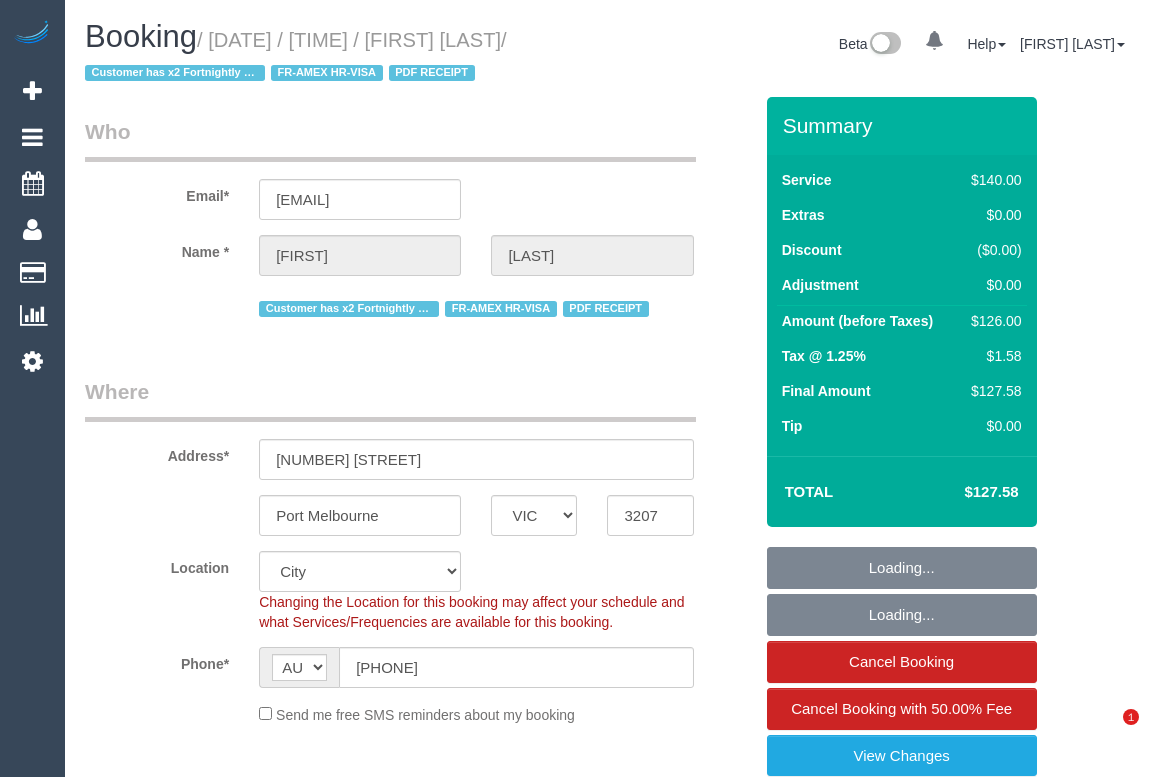 select on "VIC" 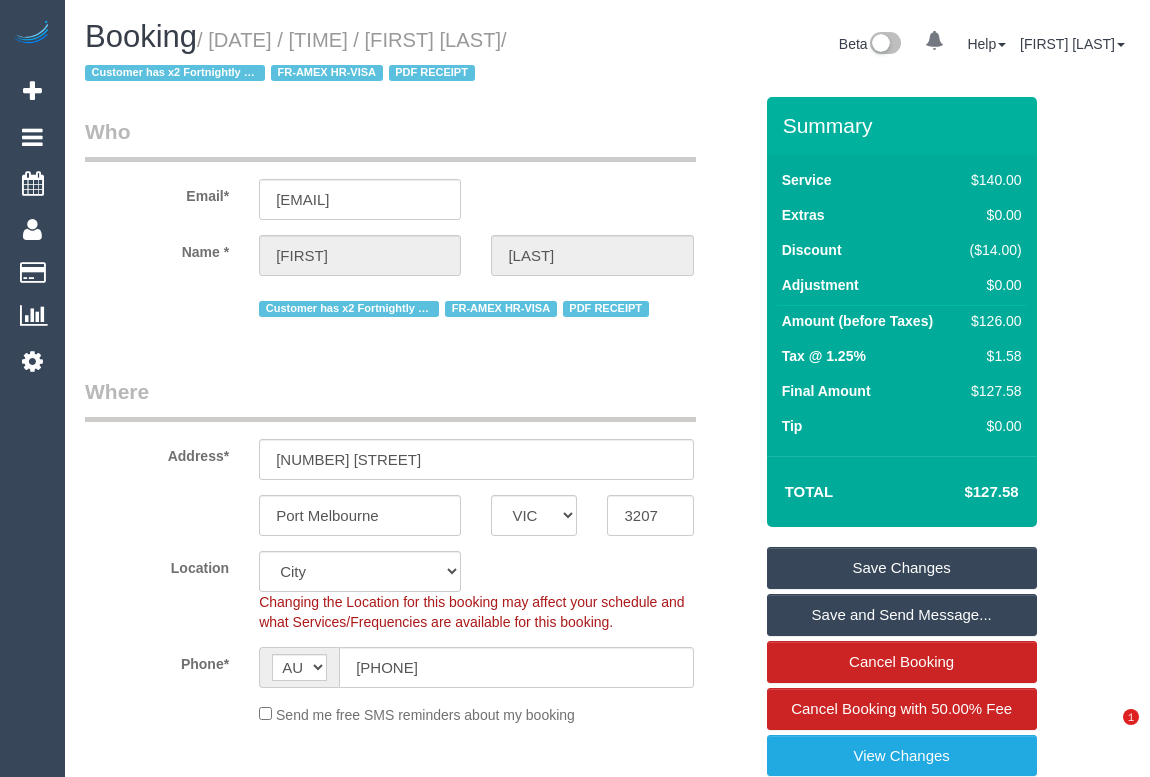 scroll, scrollTop: 0, scrollLeft: 0, axis: both 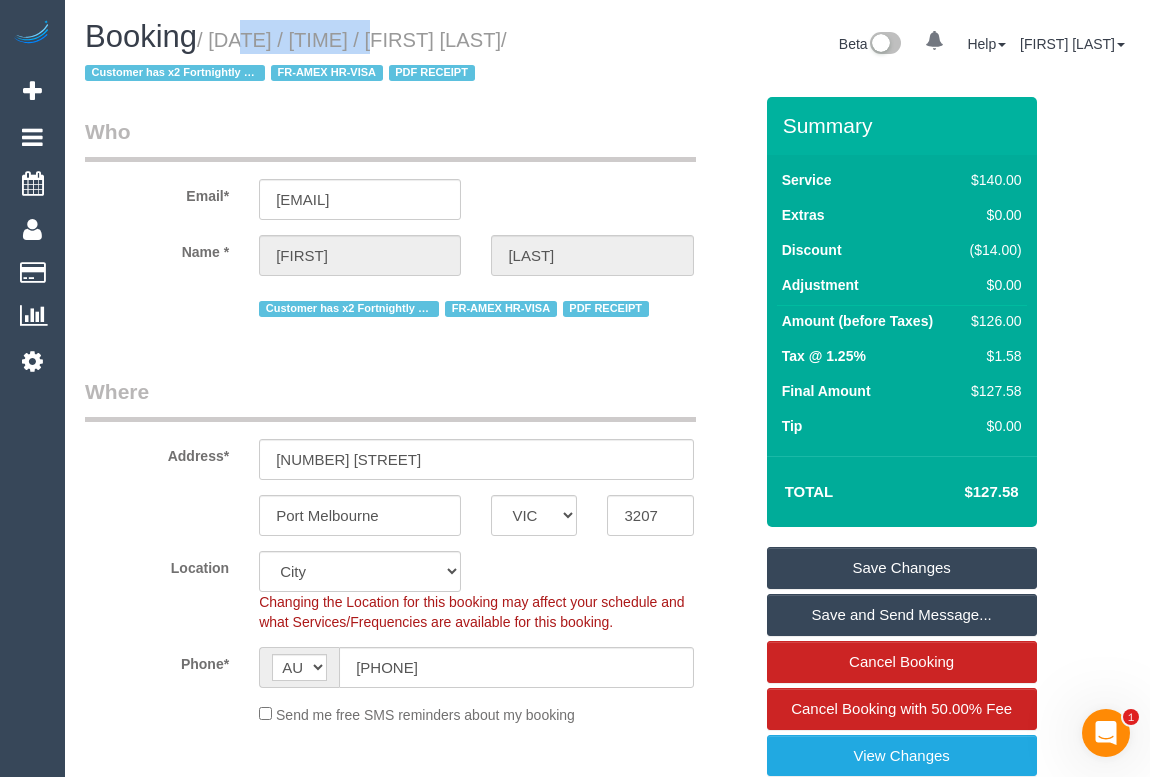 drag, startPoint x: 210, startPoint y: 40, endPoint x: 361, endPoint y: 40, distance: 151 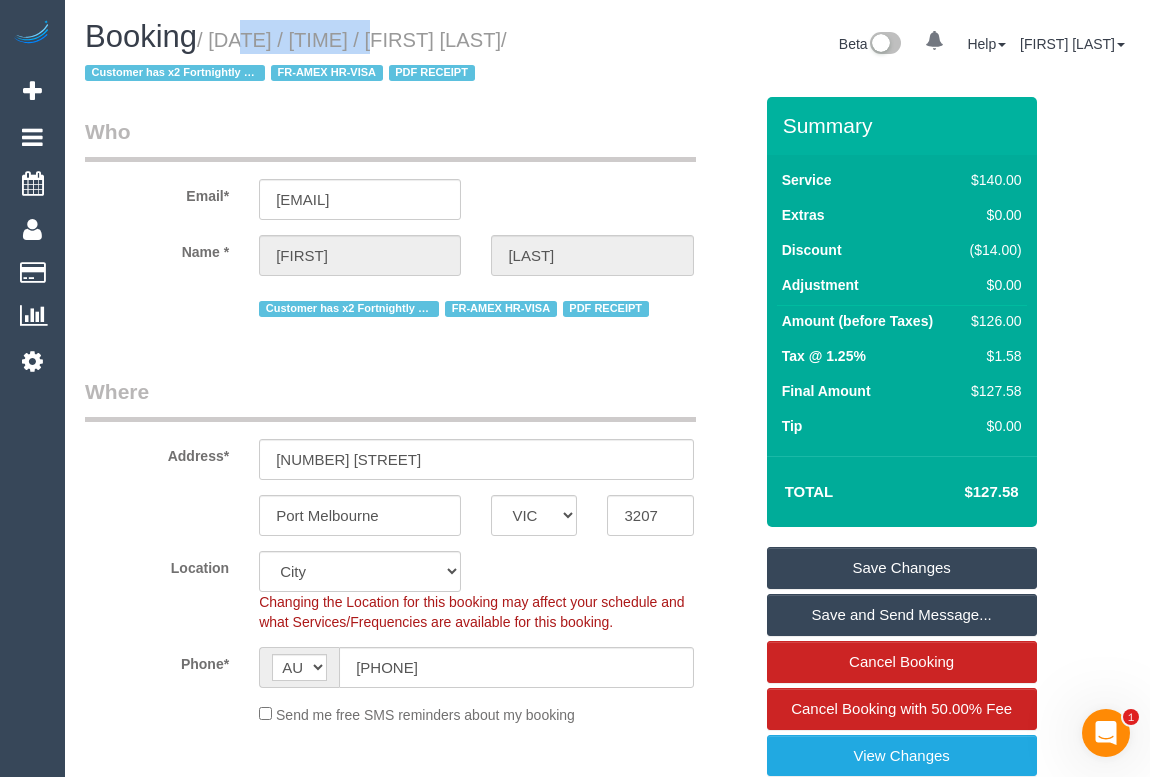 click on "/ [DATE] / [TIME] / [FIRST] [LAST]
/
Customer has x2 Fortnightly services
FR-AMEX HR-VISA
PDF RECEIPT" at bounding box center (296, 57) 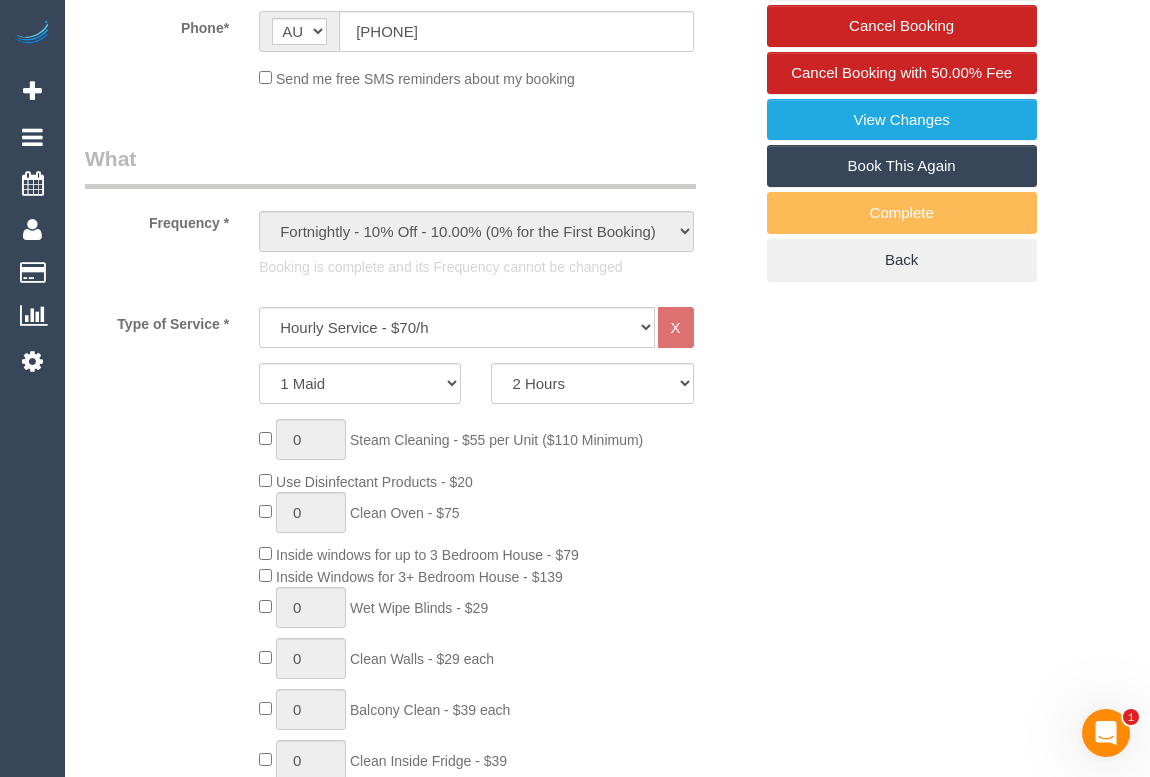 scroll, scrollTop: 181, scrollLeft: 0, axis: vertical 